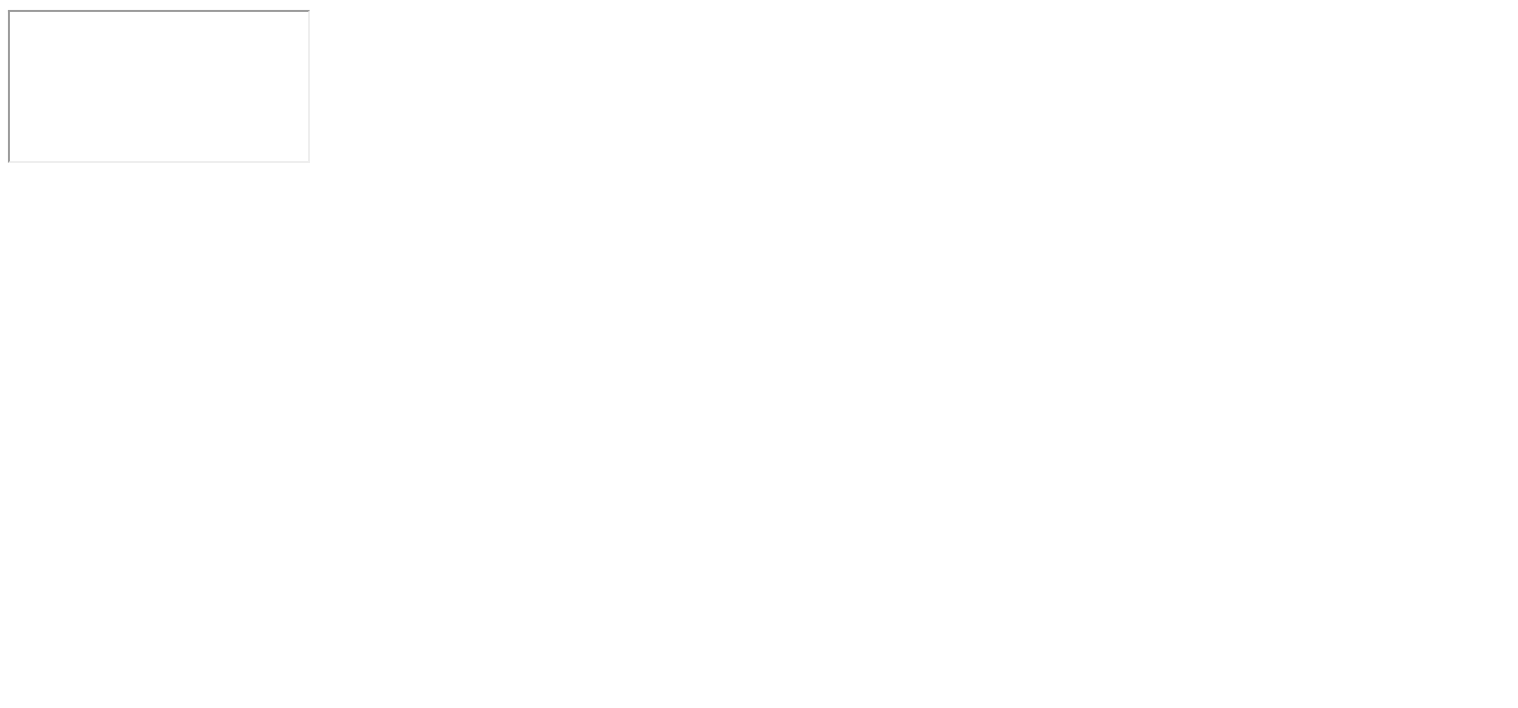 scroll, scrollTop: 0, scrollLeft: 0, axis: both 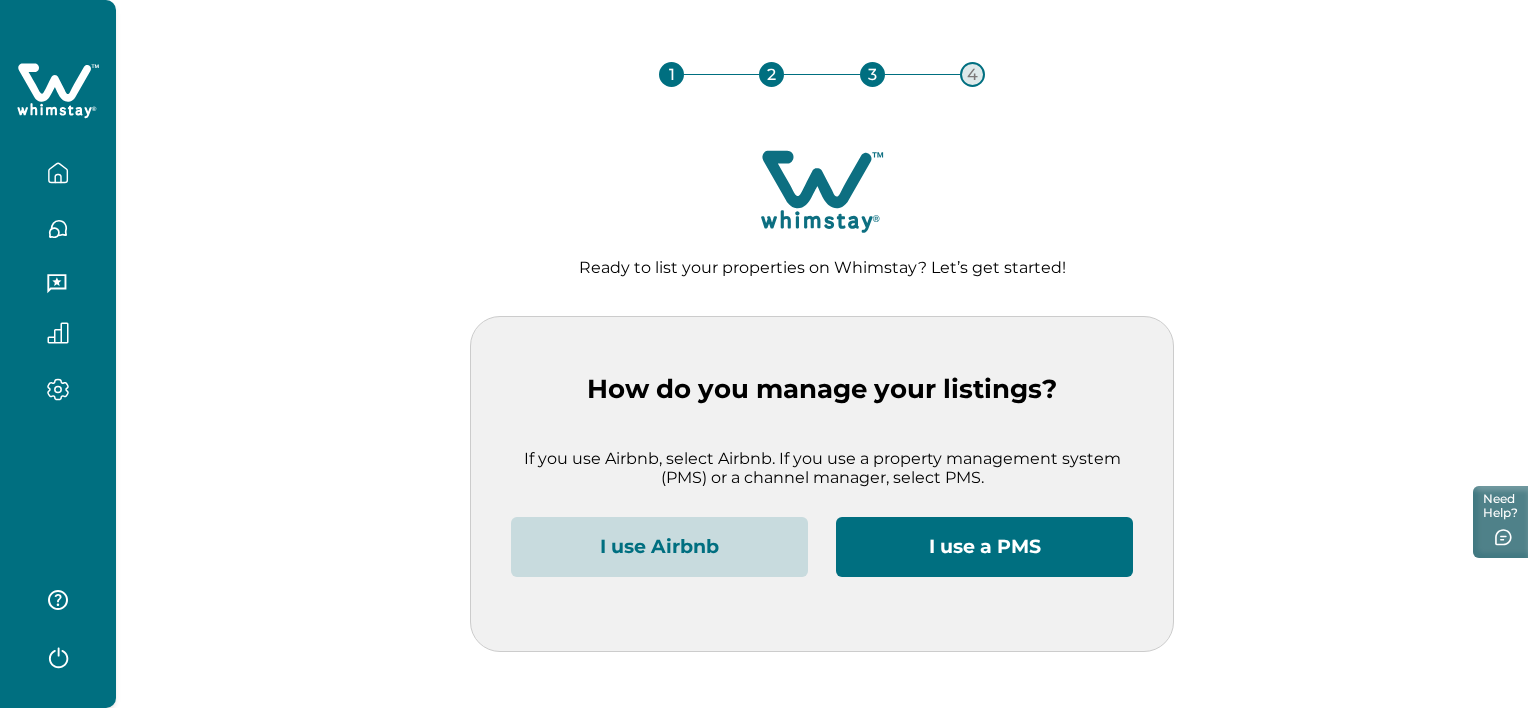 click on "I use Airbnb" at bounding box center [659, 547] 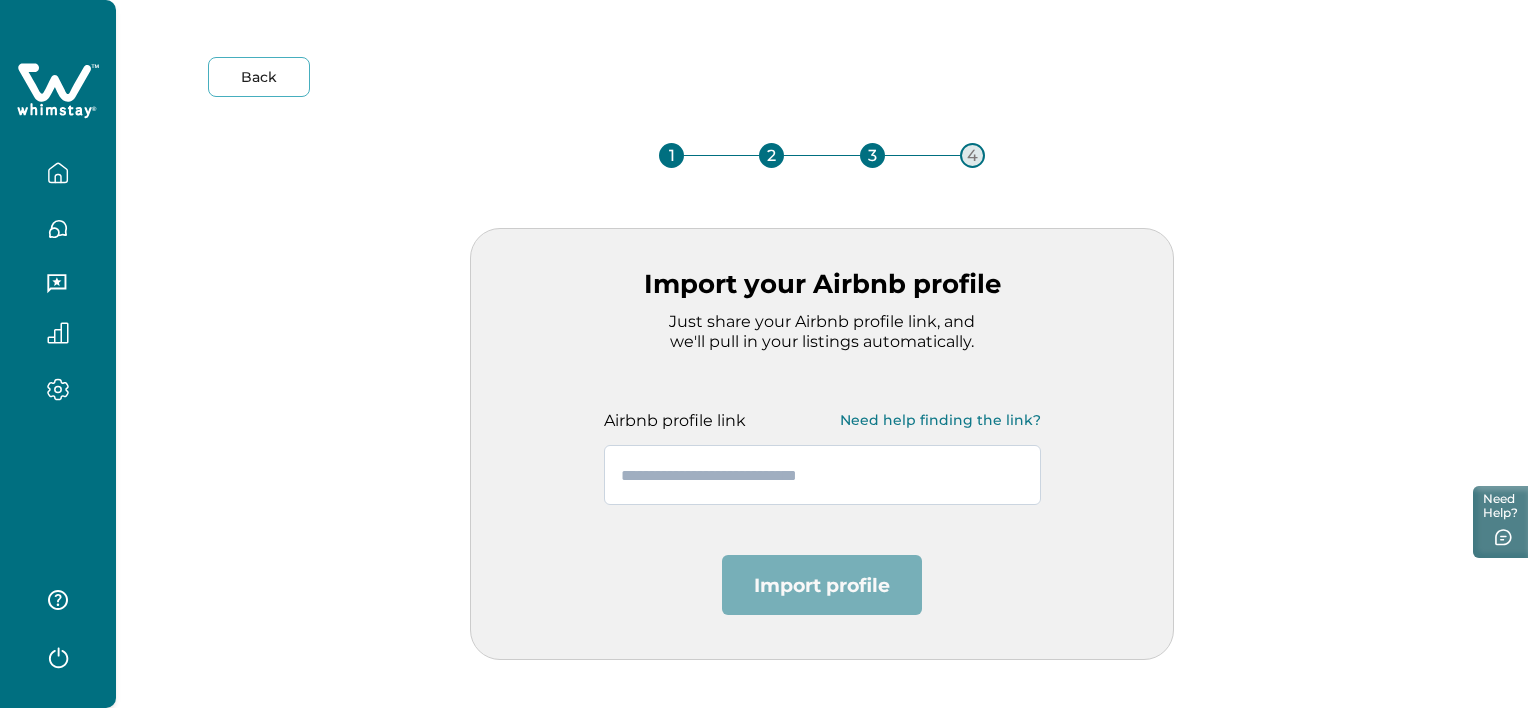 paste on "**********" 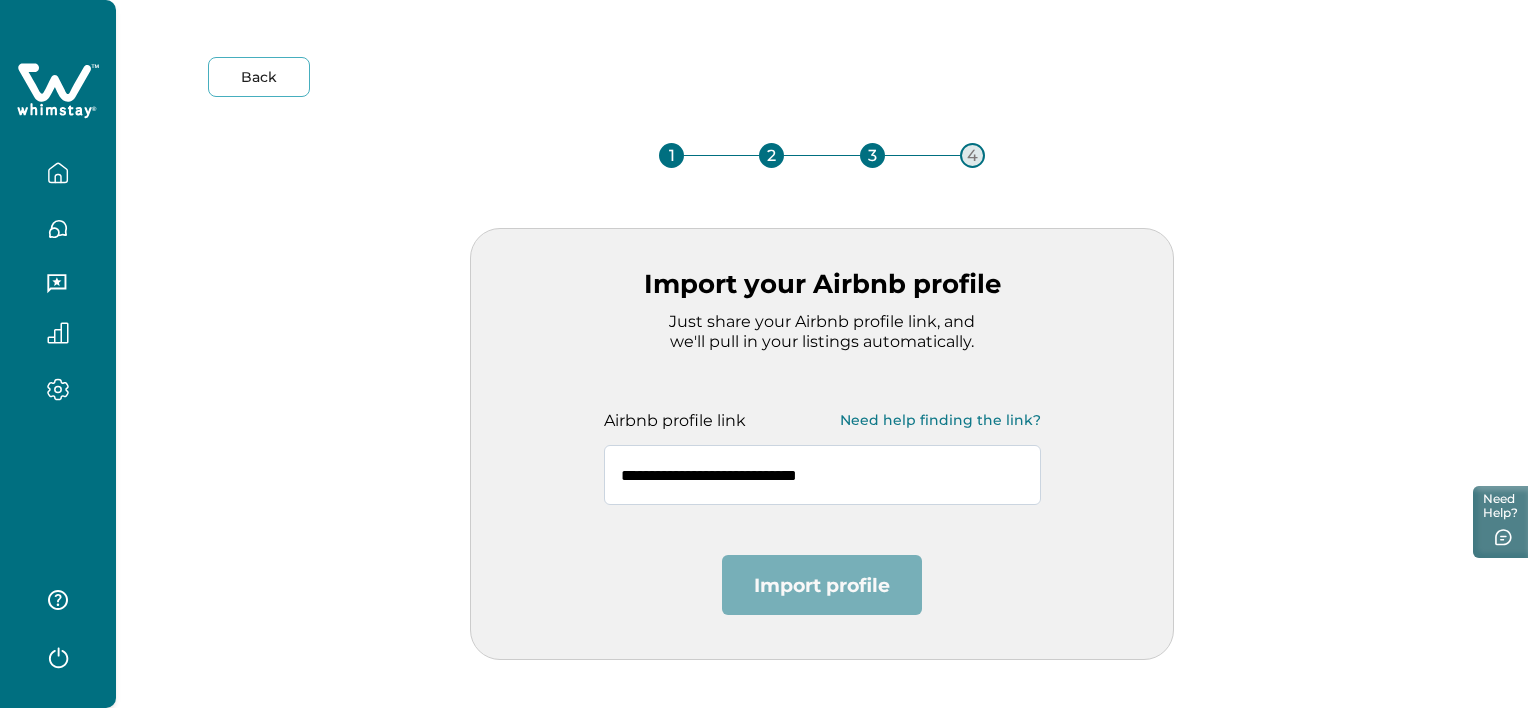 click on "**********" at bounding box center (822, 475) 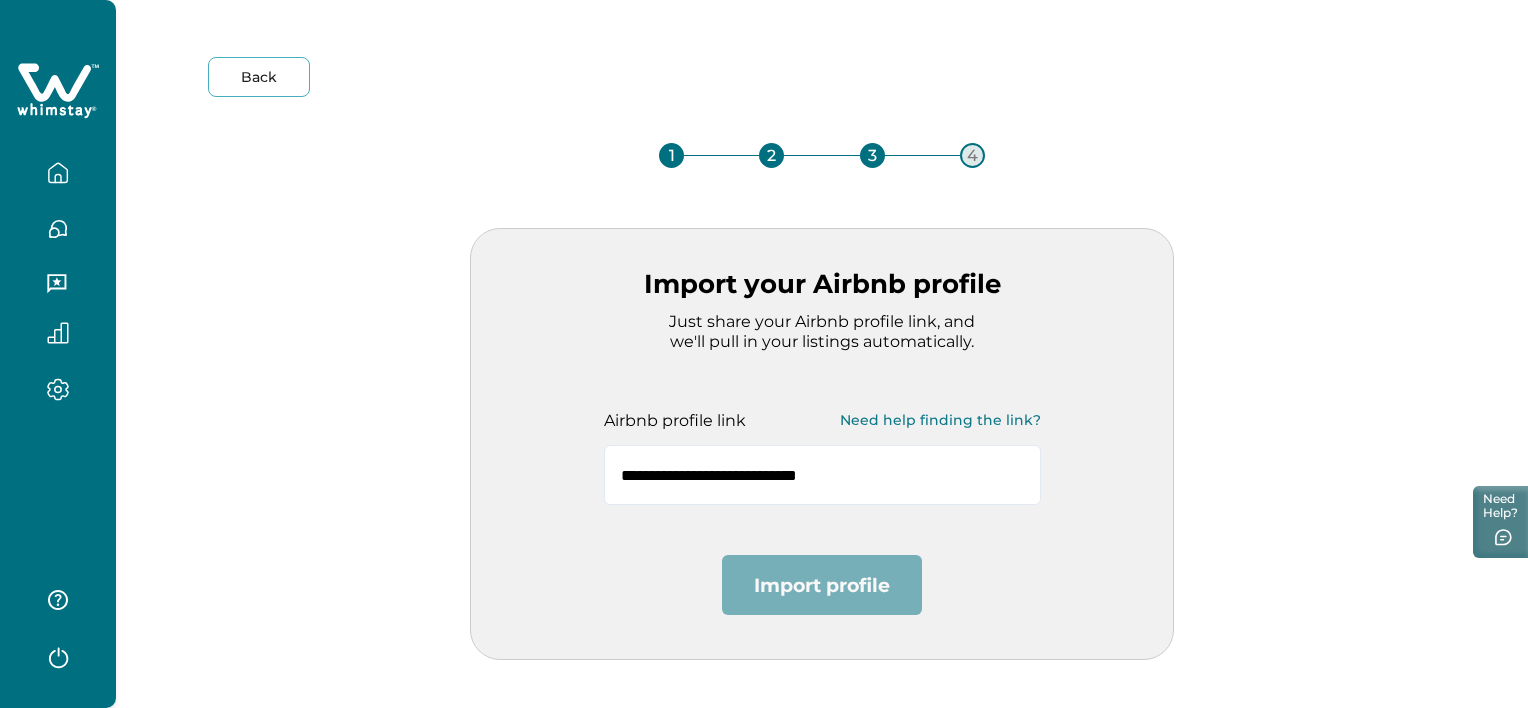 click 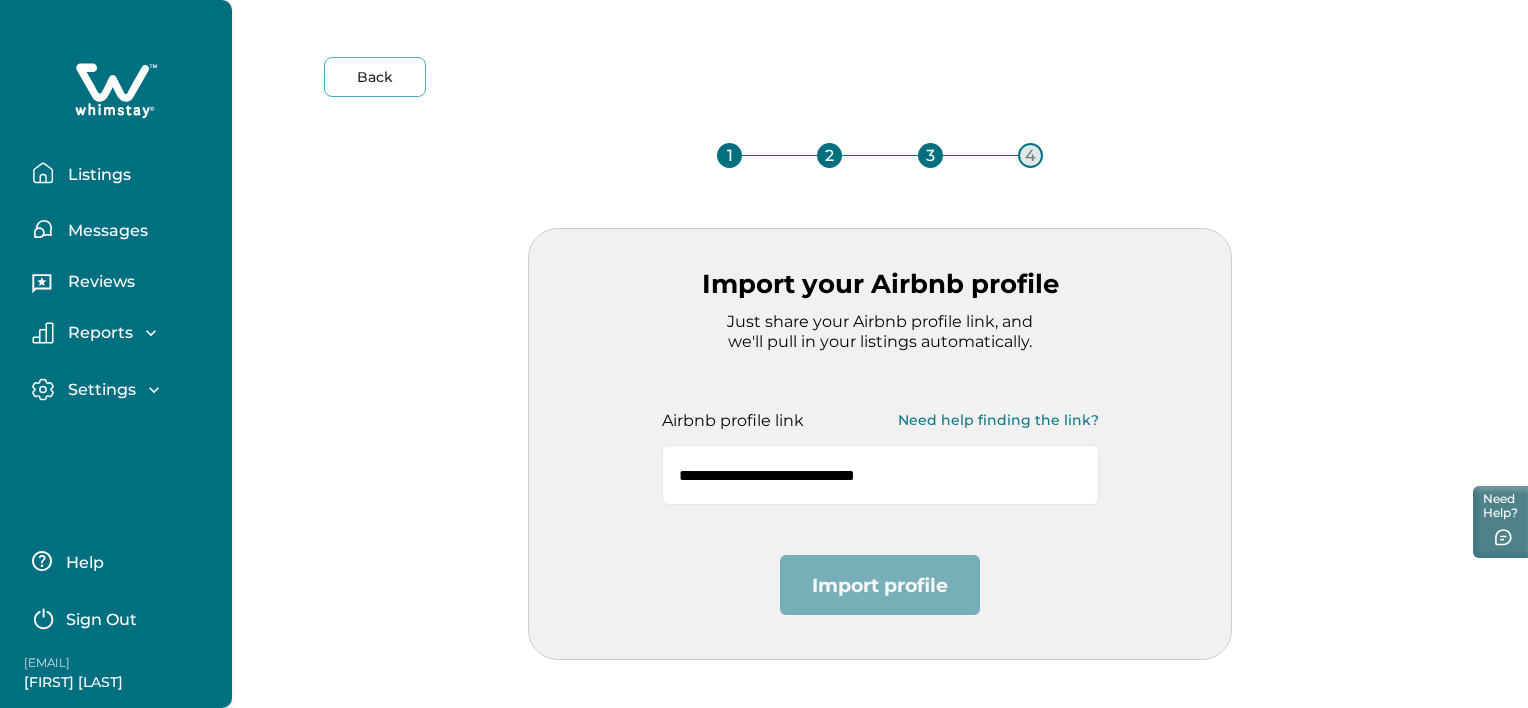 click on "Sign Out" at bounding box center (101, 620) 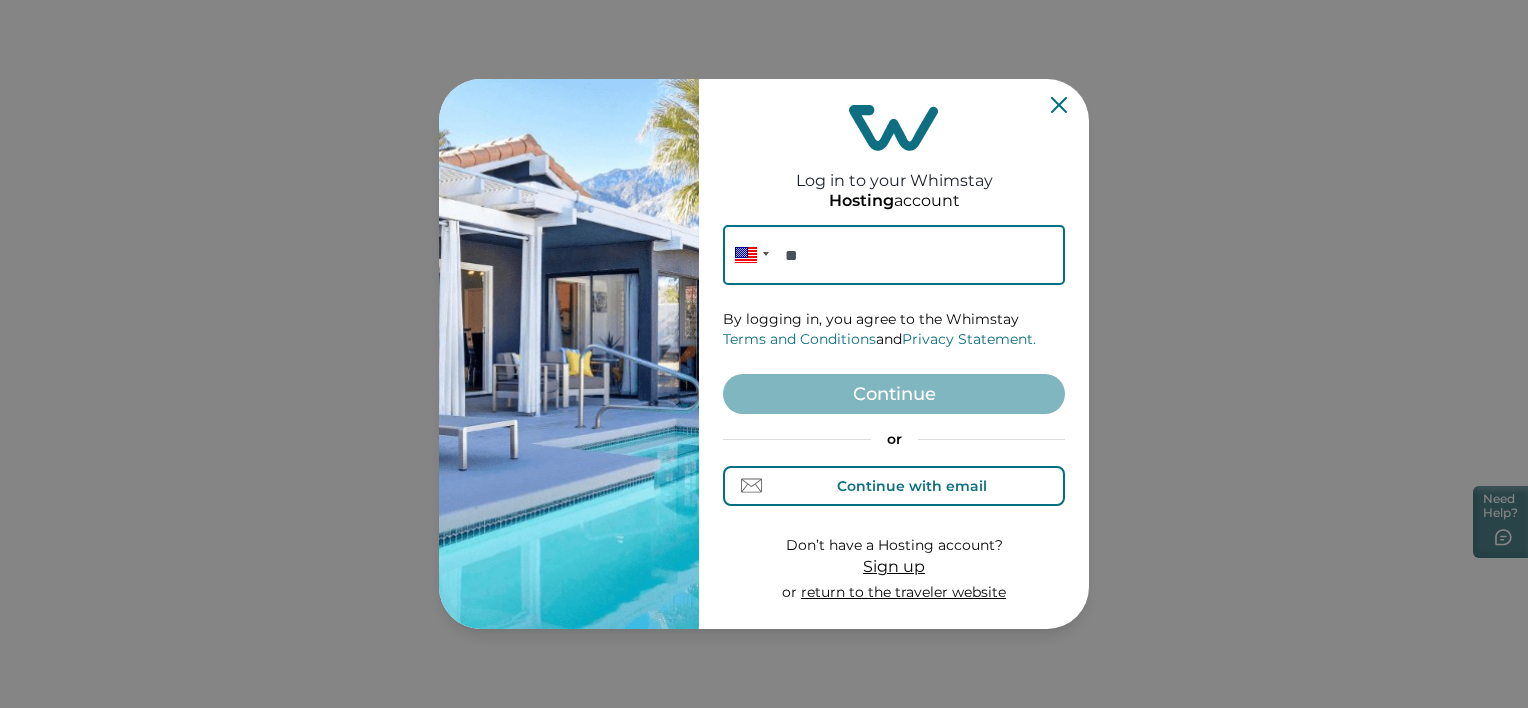 click on "Continue with email" at bounding box center [894, 485] 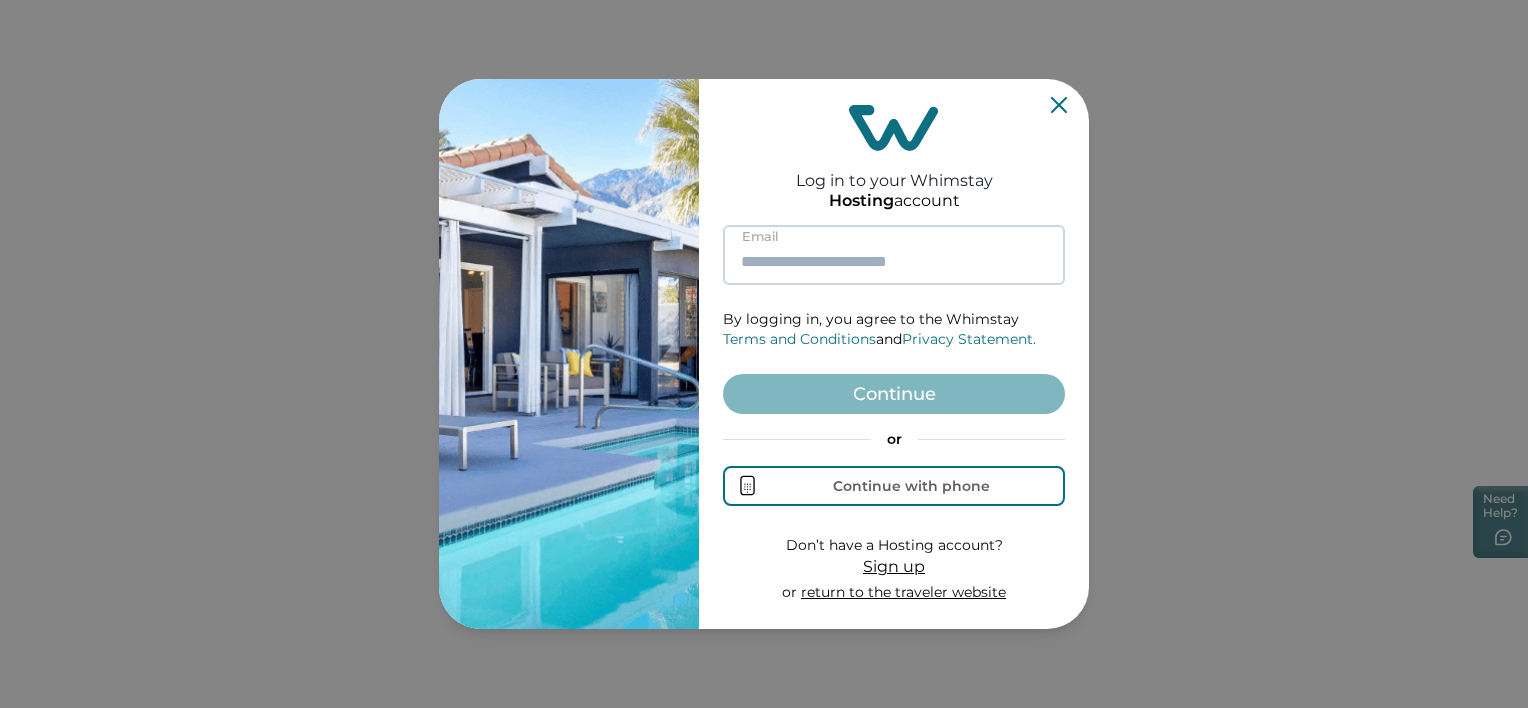 click at bounding box center (894, 255) 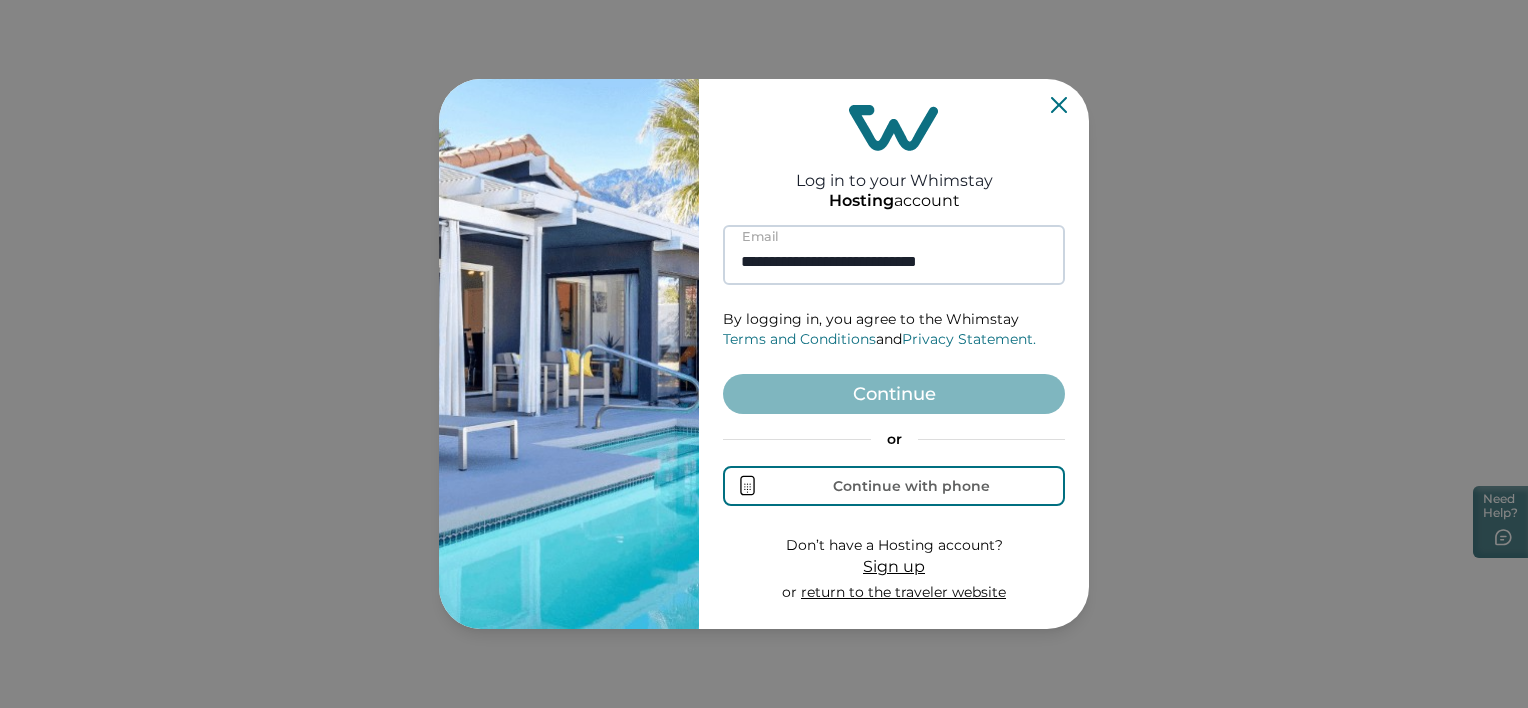 click on "**********" at bounding box center [894, 255] 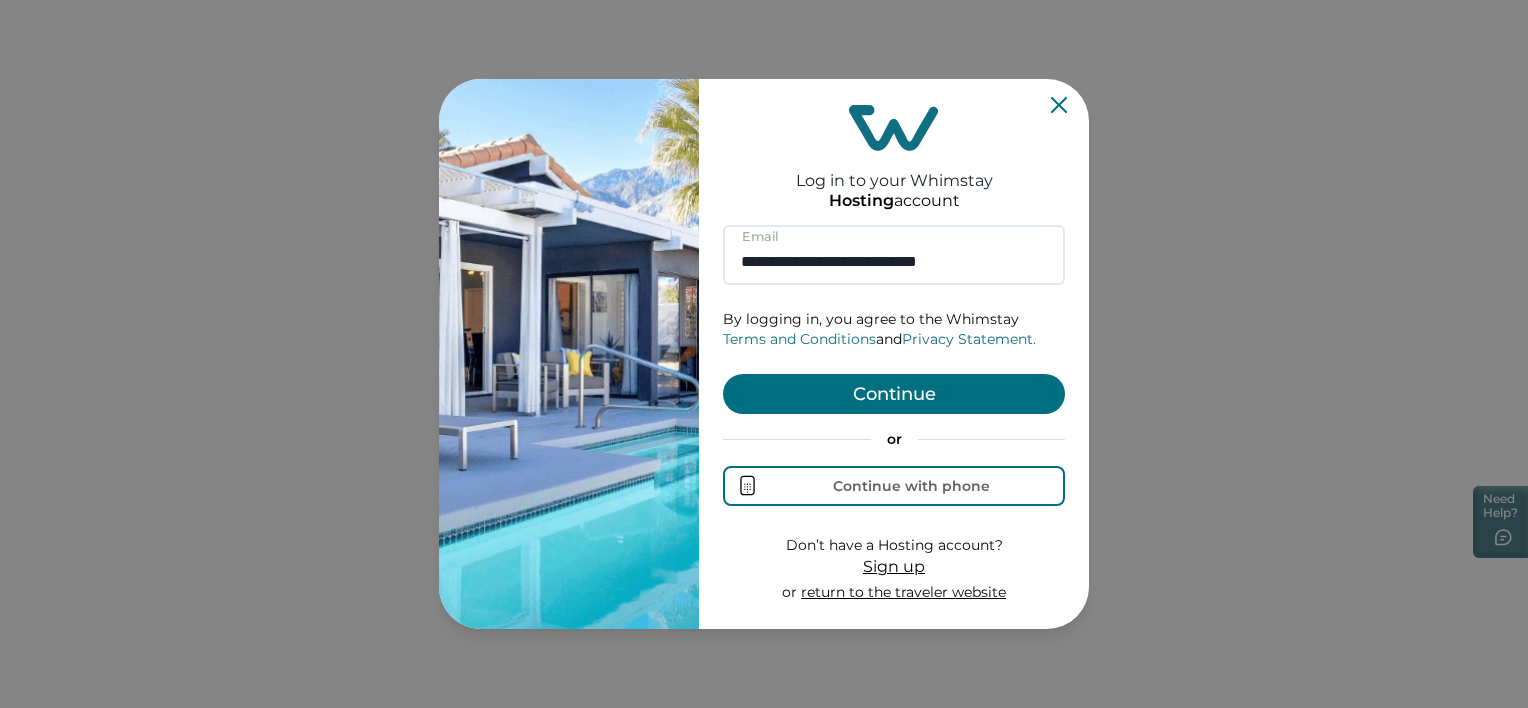 type on "**********" 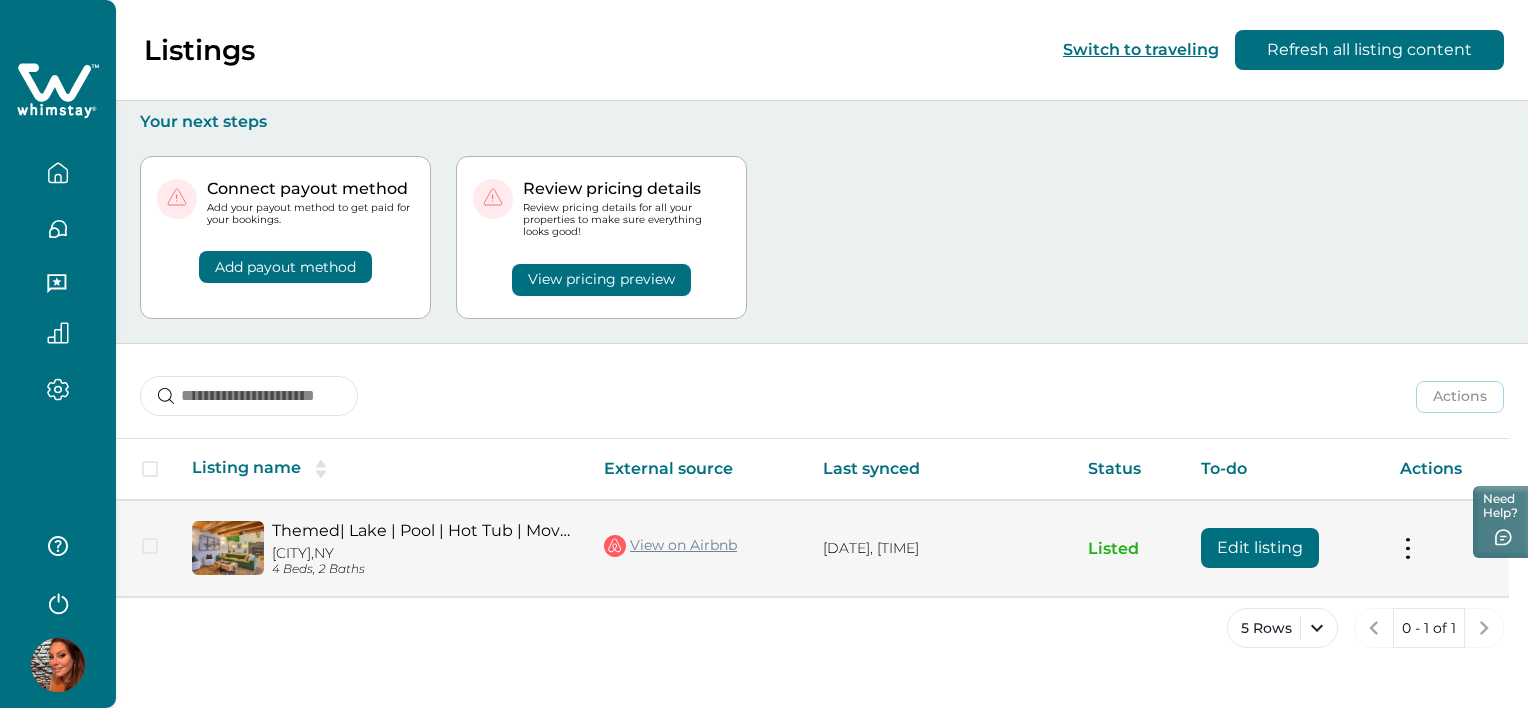 click on "Edit listing" at bounding box center [1260, 548] 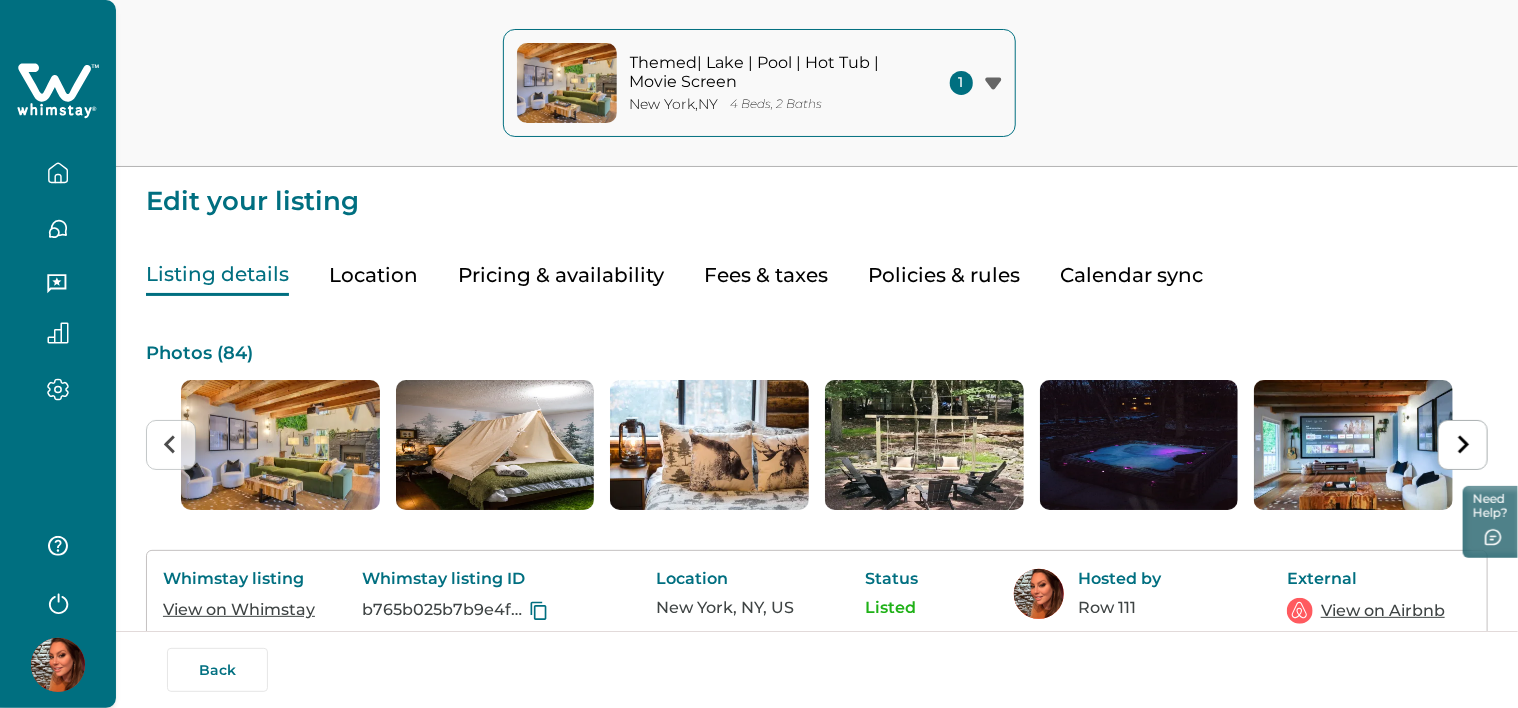 click on "View on Airbnb" at bounding box center (1383, 611) 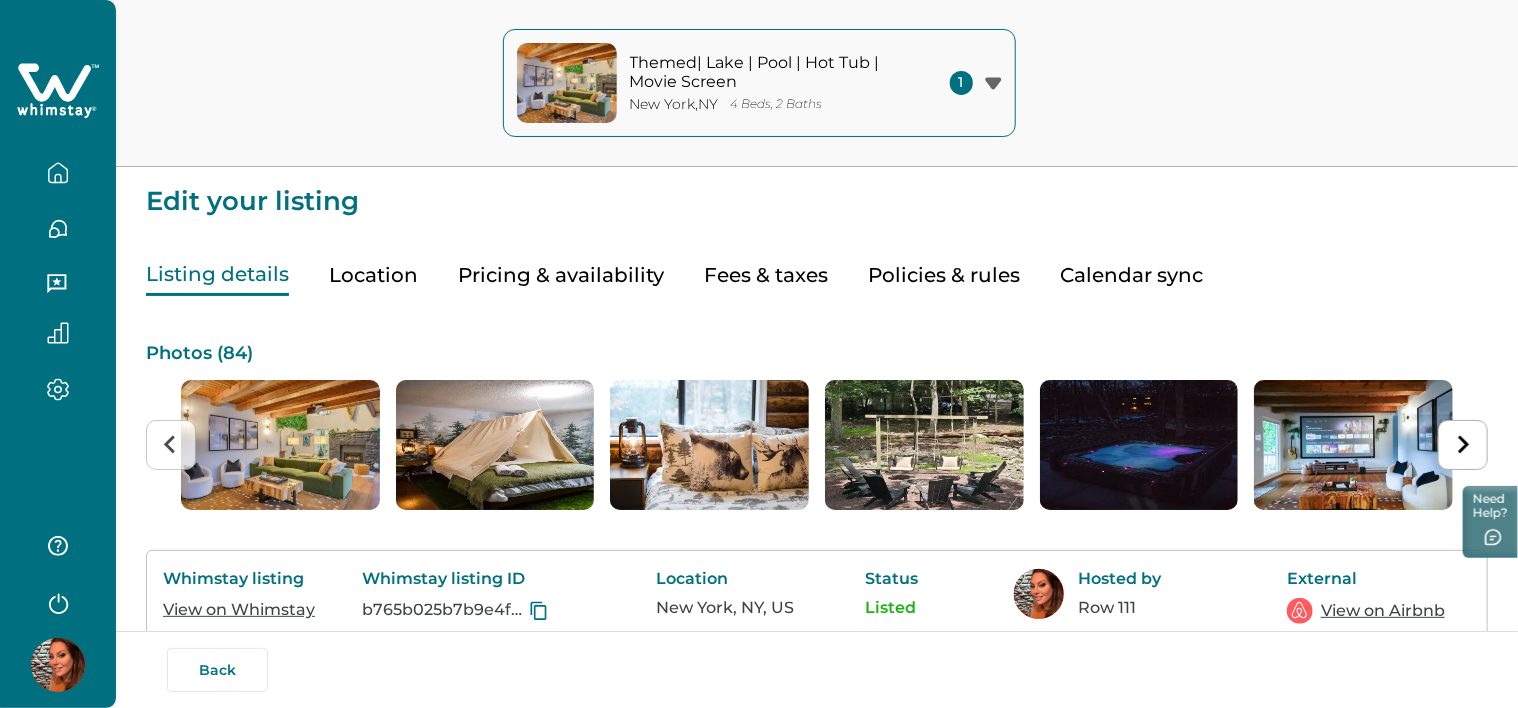 click at bounding box center [58, 665] 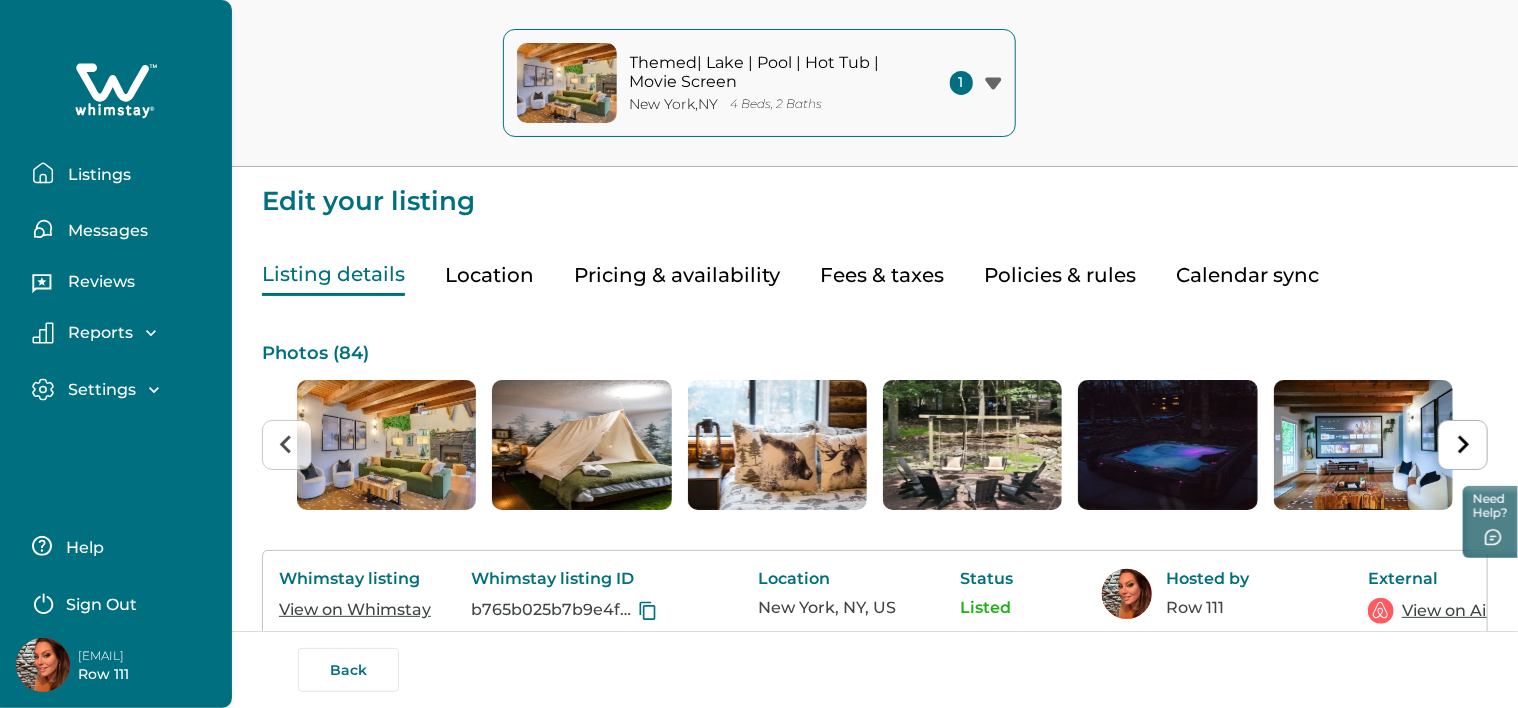 click on "[EMAIL]" at bounding box center [158, 656] 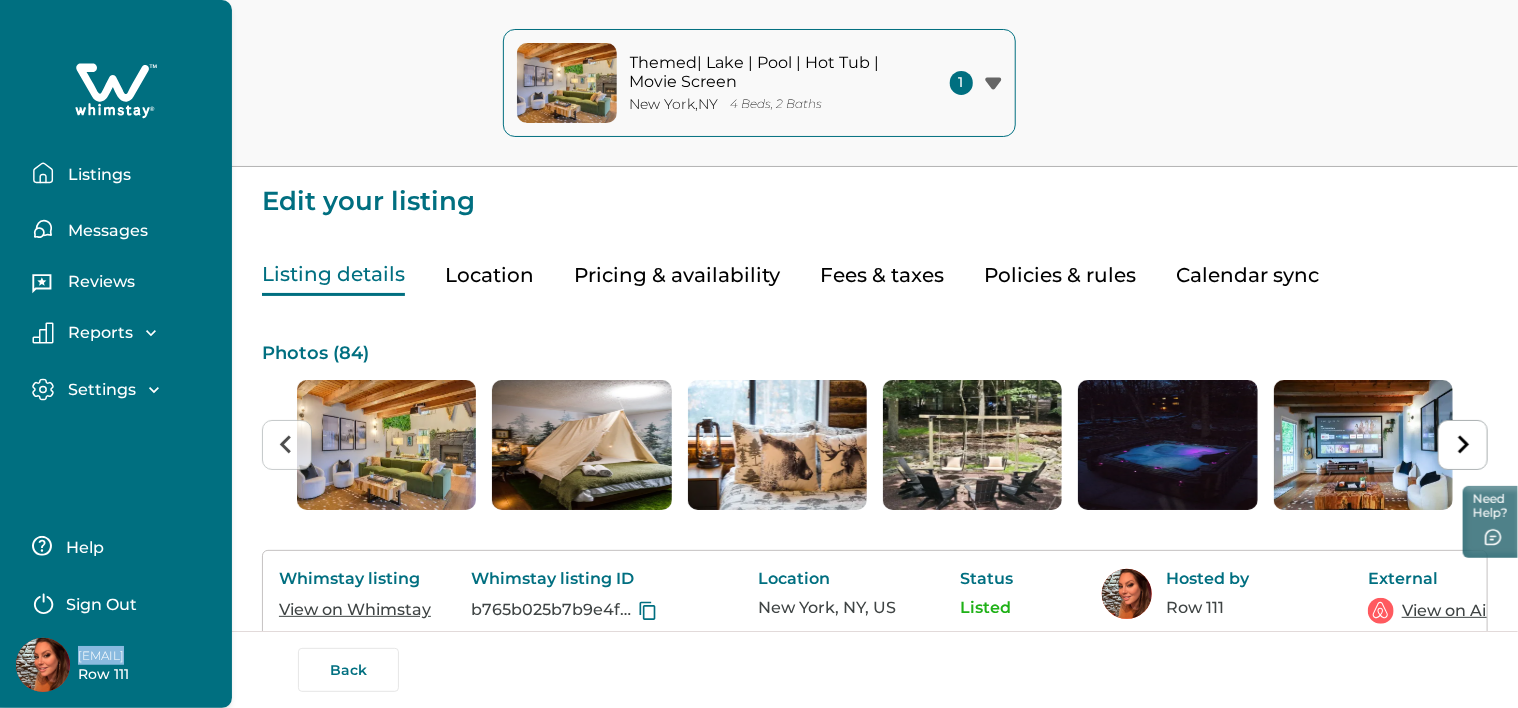 click on "[EMAIL]" at bounding box center [158, 656] 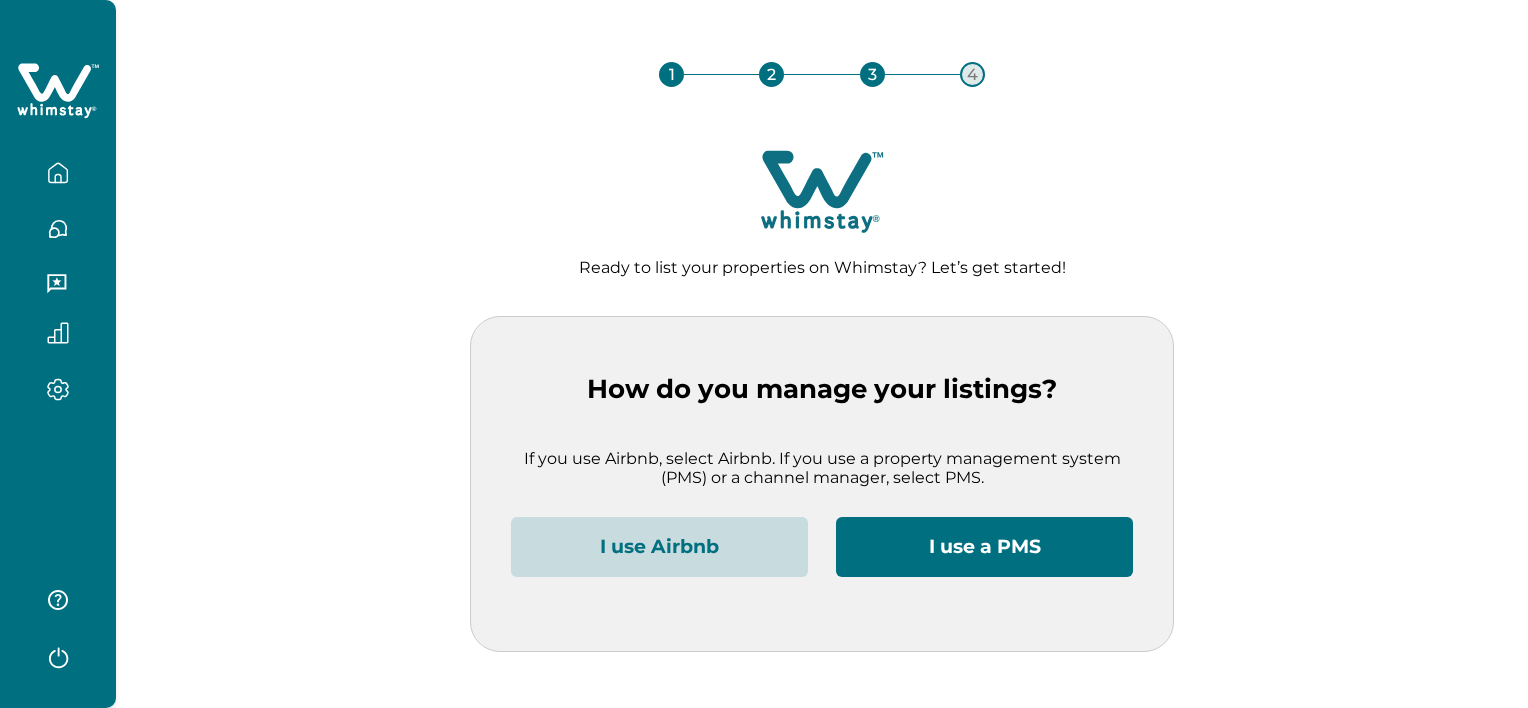 scroll, scrollTop: 0, scrollLeft: 0, axis: both 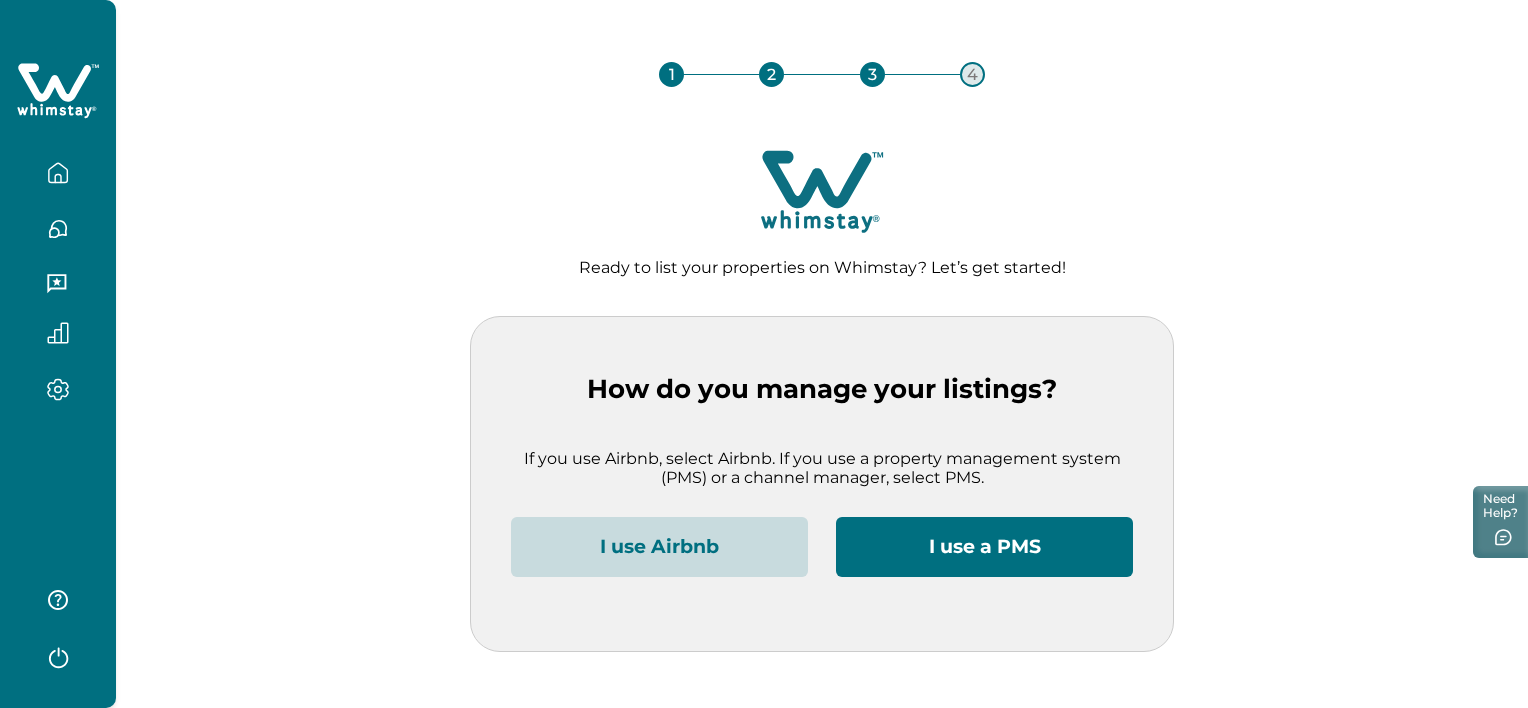 click on "I use Airbnb" at bounding box center [659, 547] 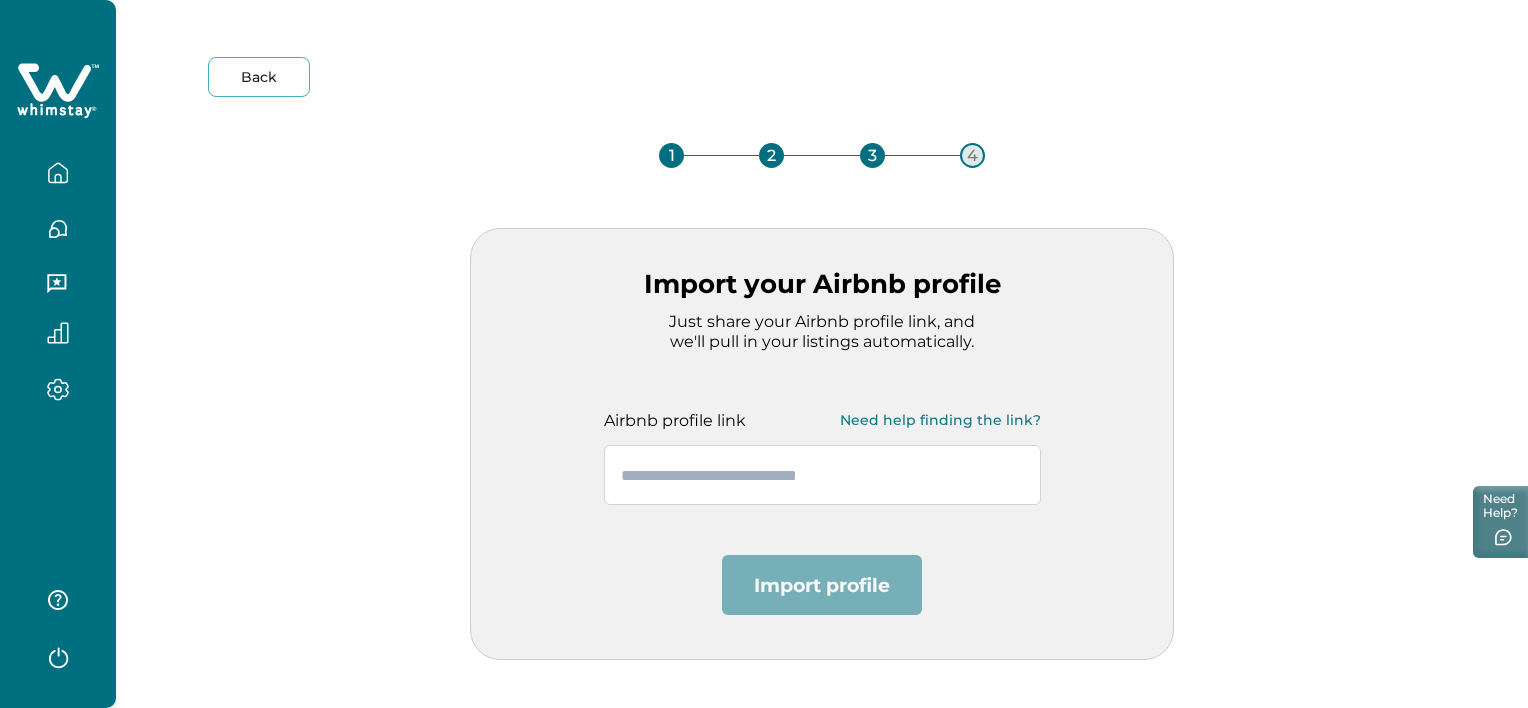 paste on "**********" 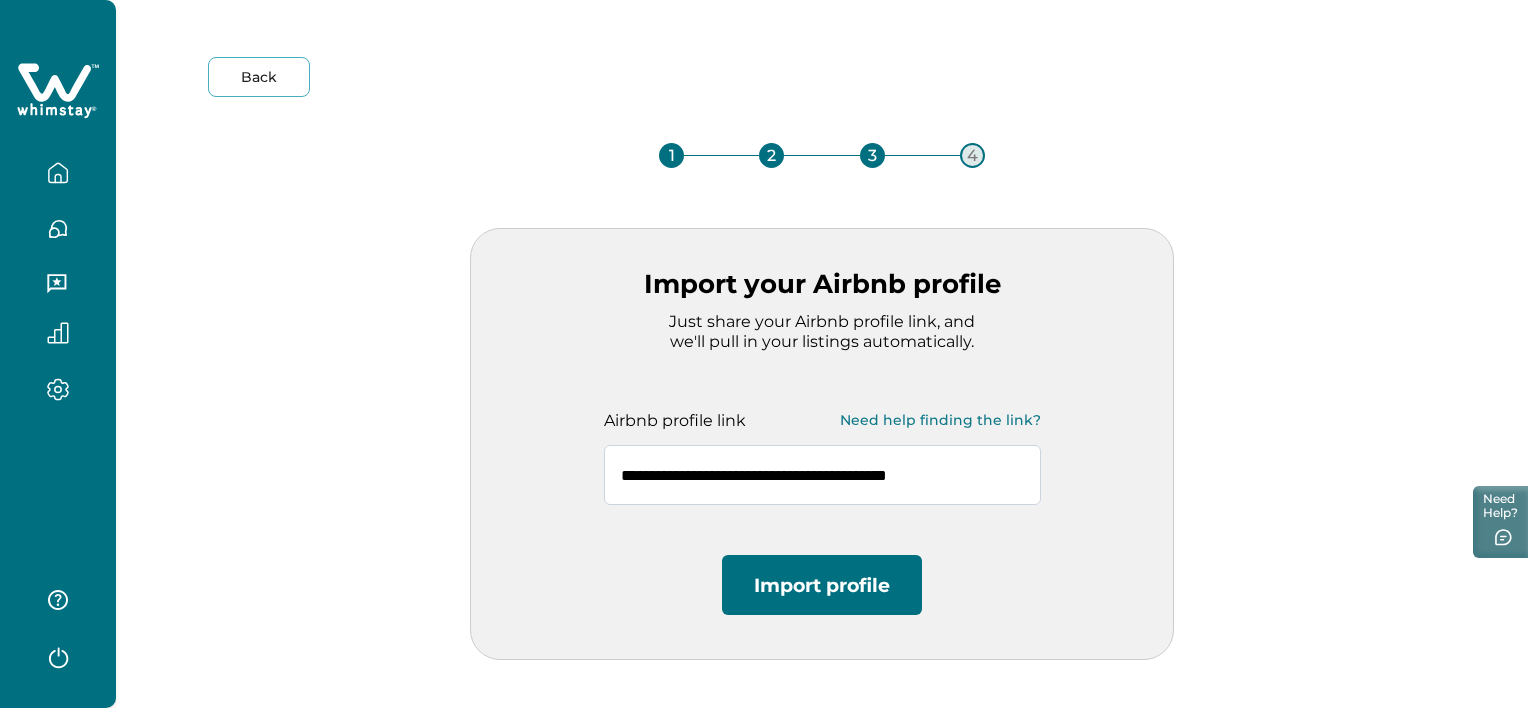 click on "**********" at bounding box center [822, 475] 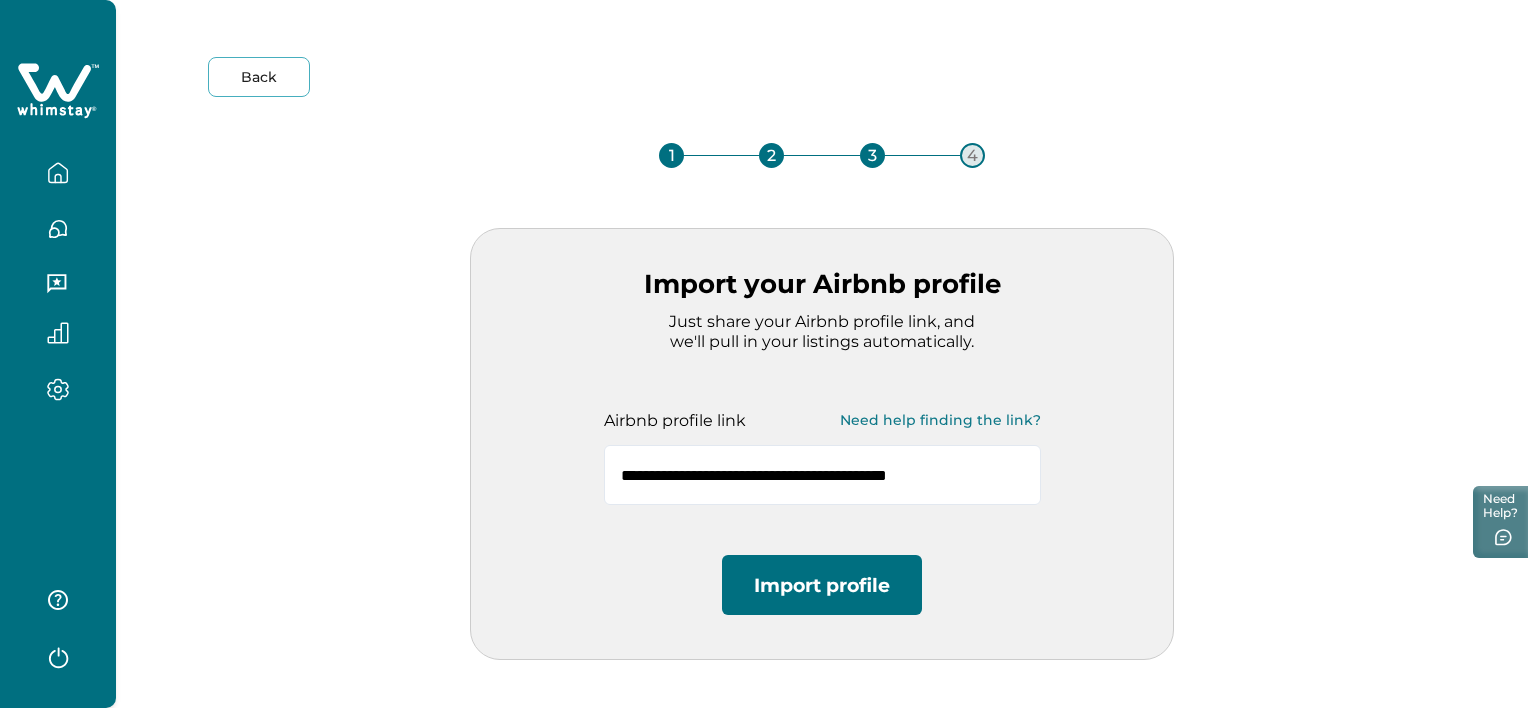 click on "Import profile" at bounding box center [822, 585] 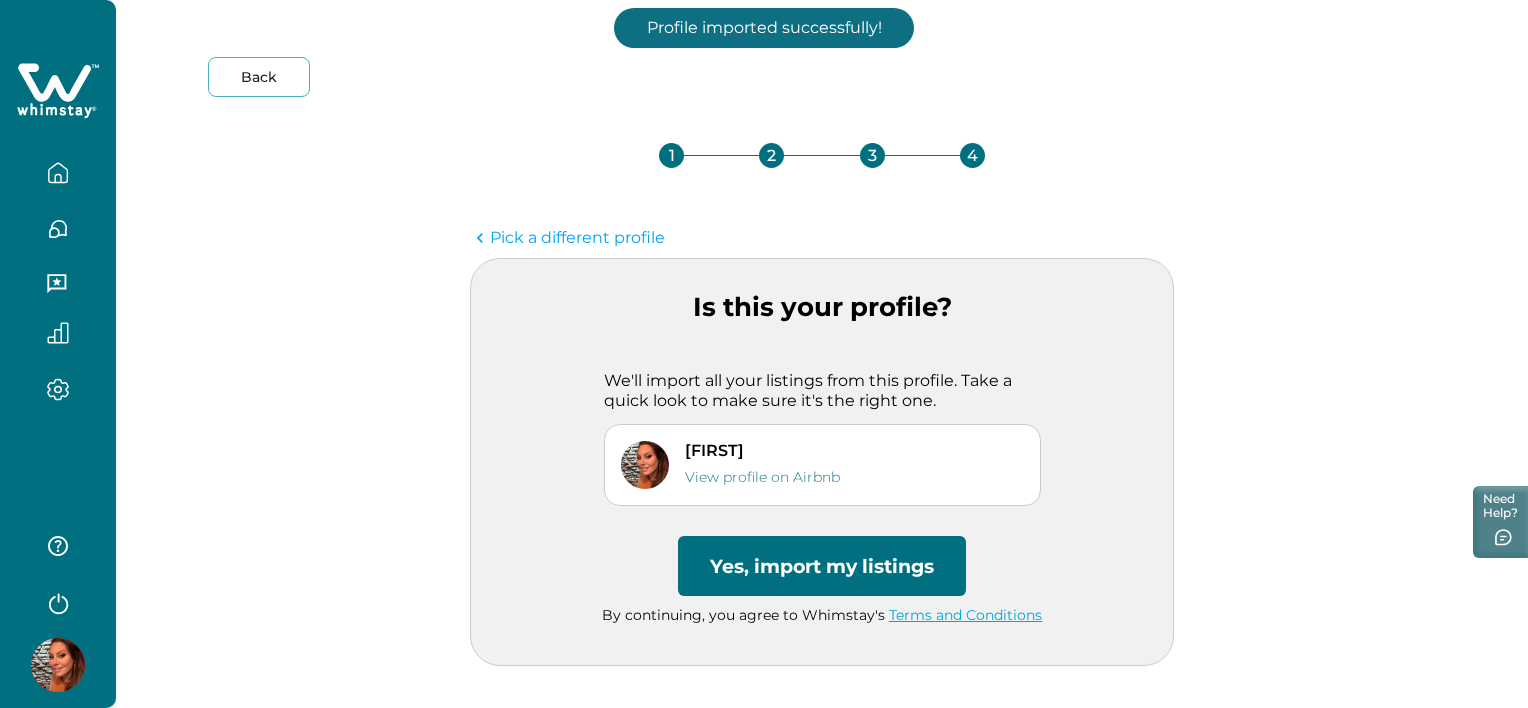 click on "Yes, import my listings" at bounding box center (822, 566) 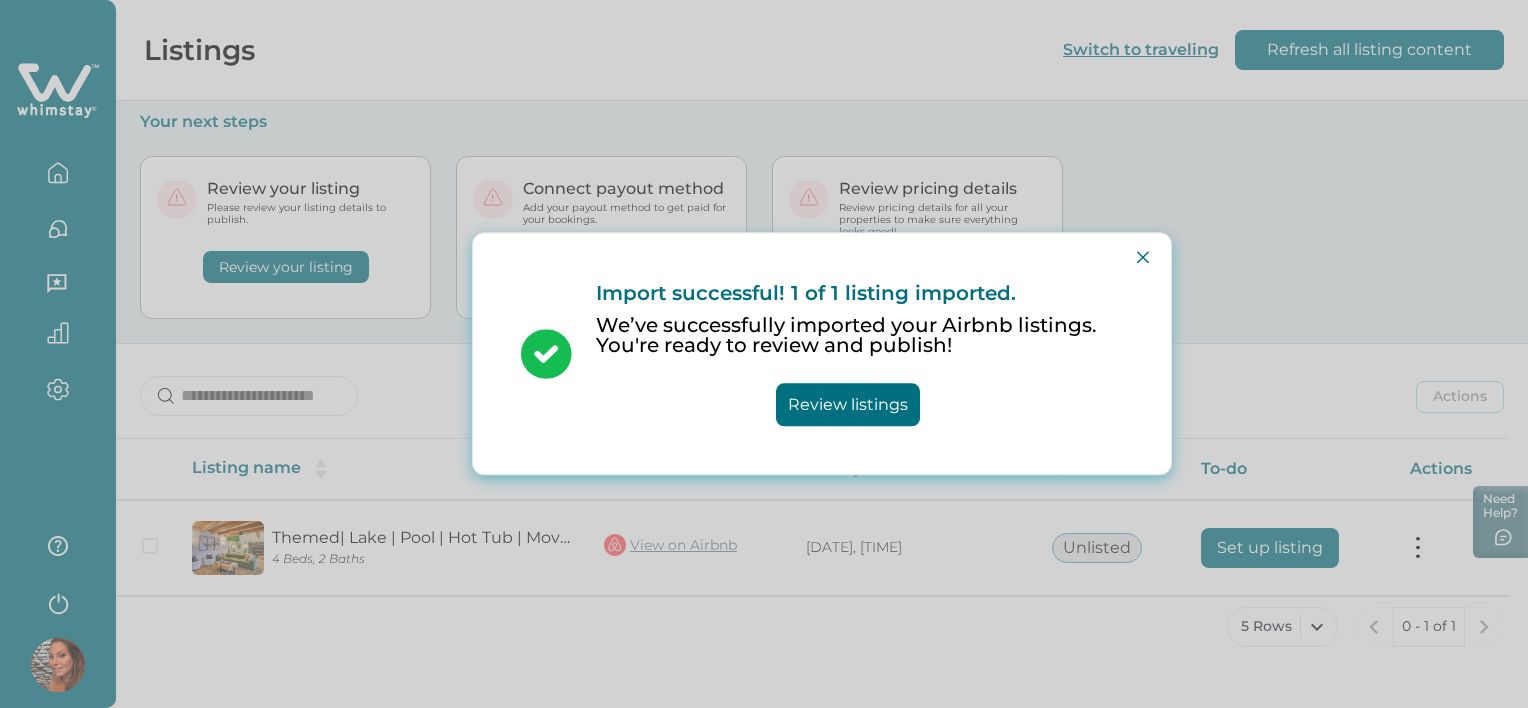 click on "Review listings" at bounding box center [848, 405] 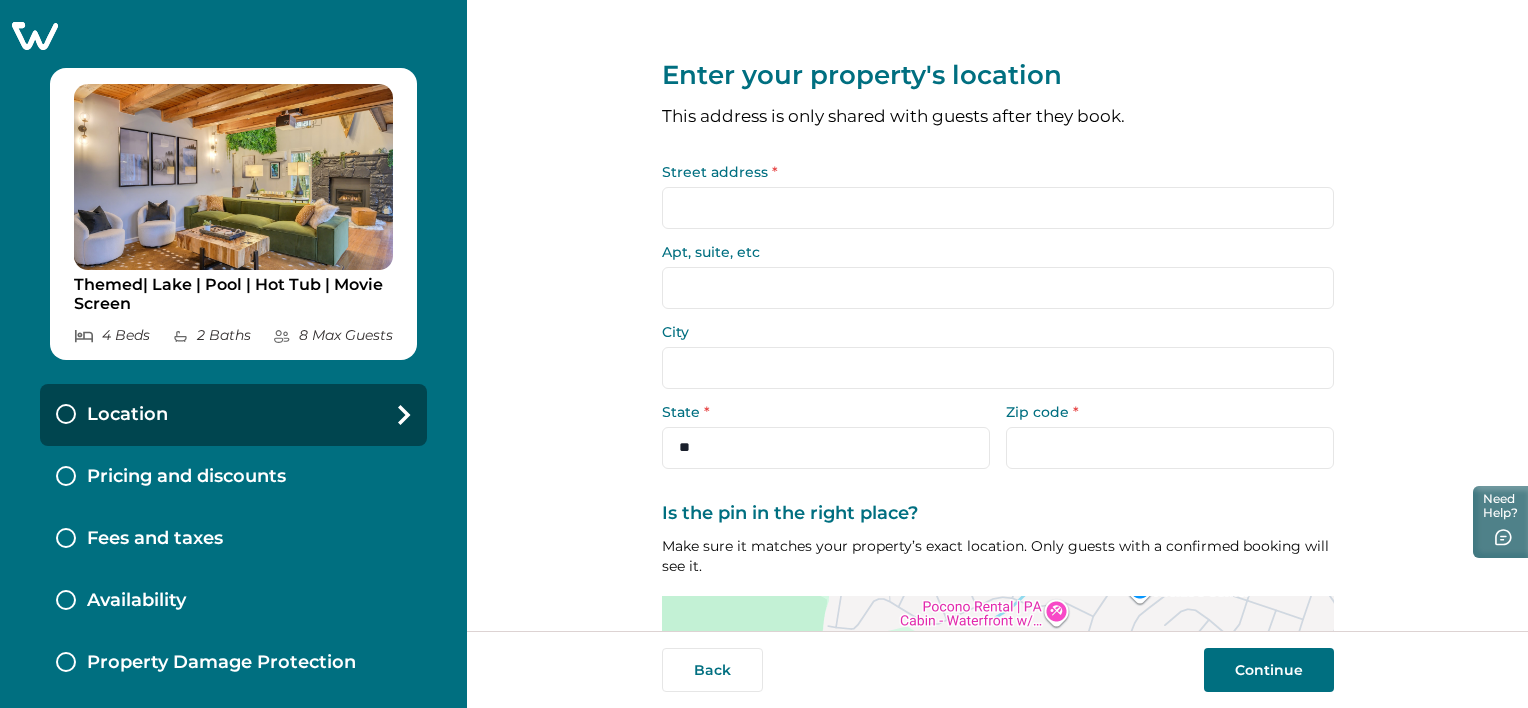 click on "Street address *" at bounding box center [998, 208] 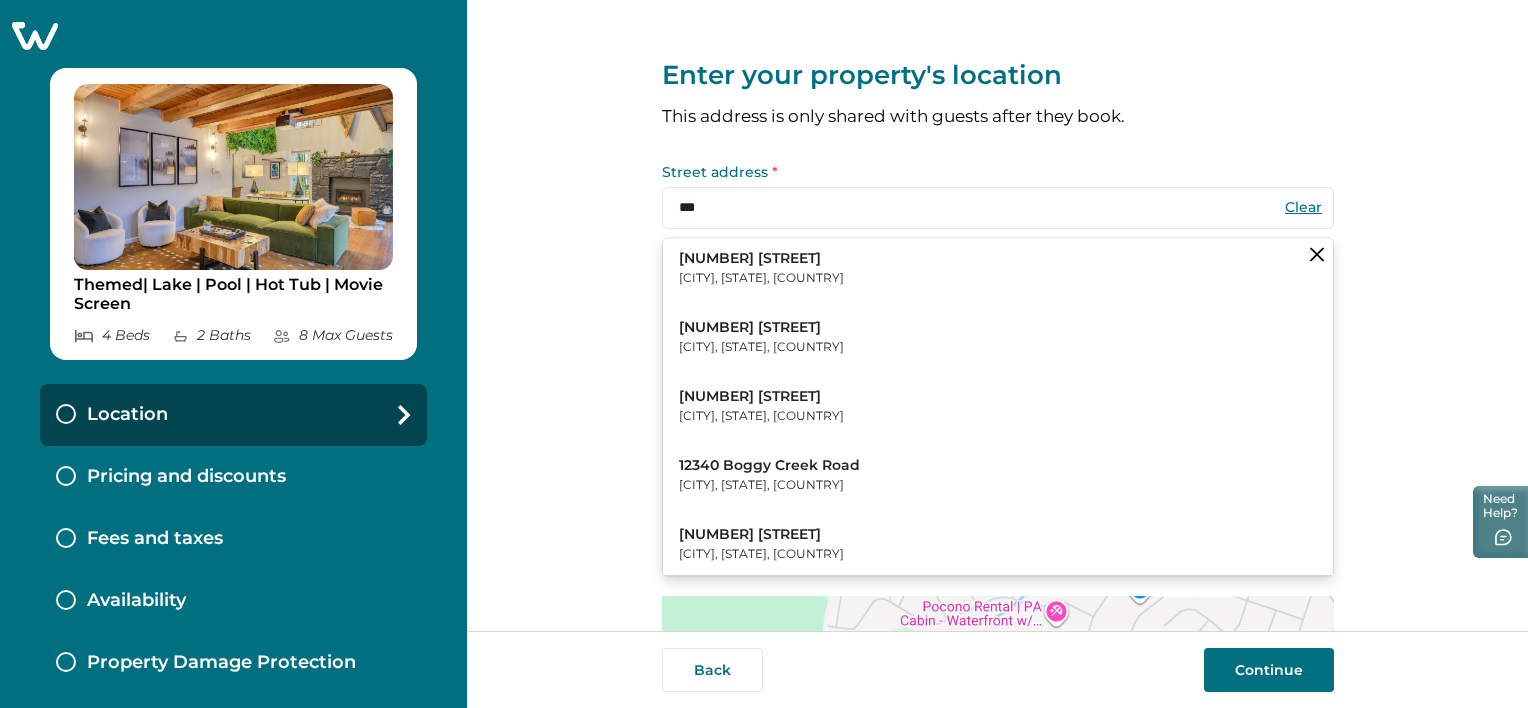 click on "123 William Street New York, NY, USA" at bounding box center [998, 268] 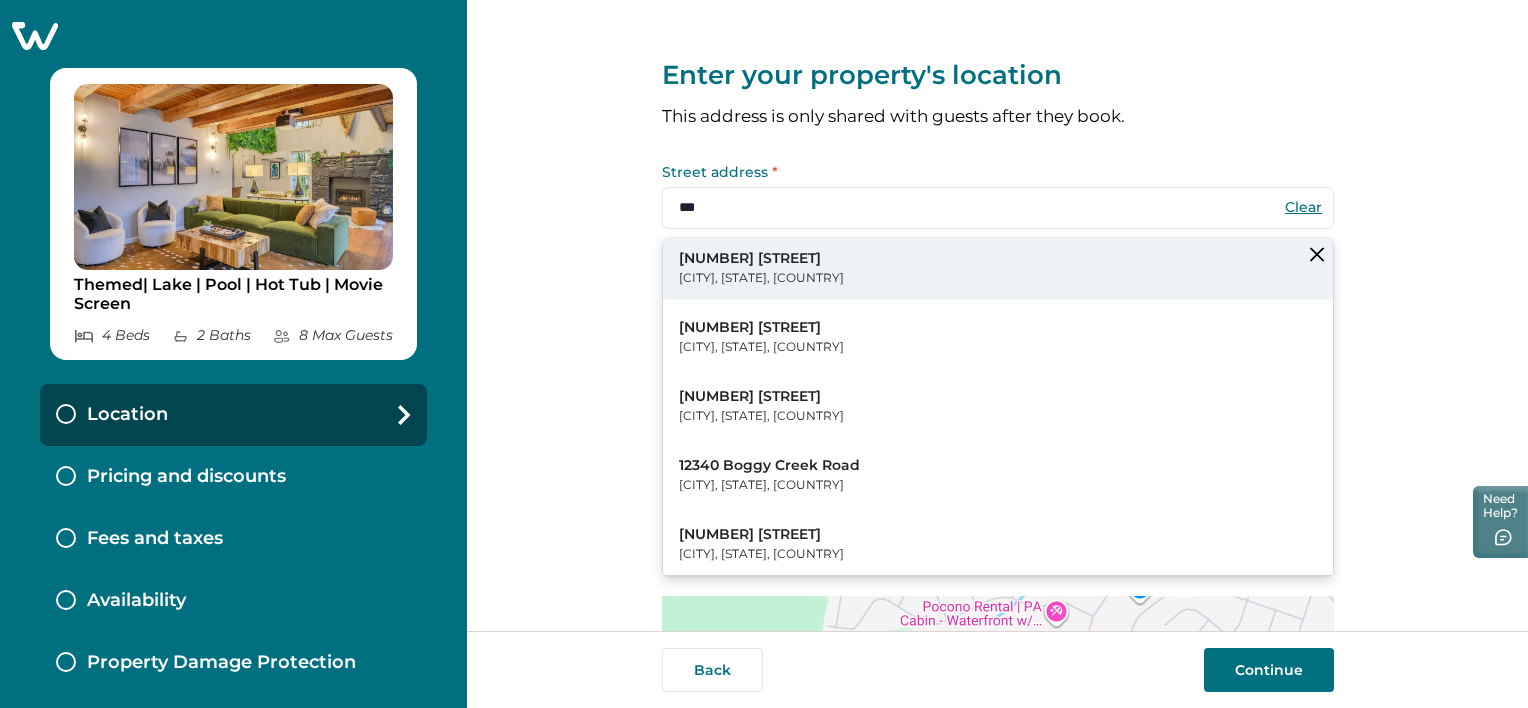 type on "**********" 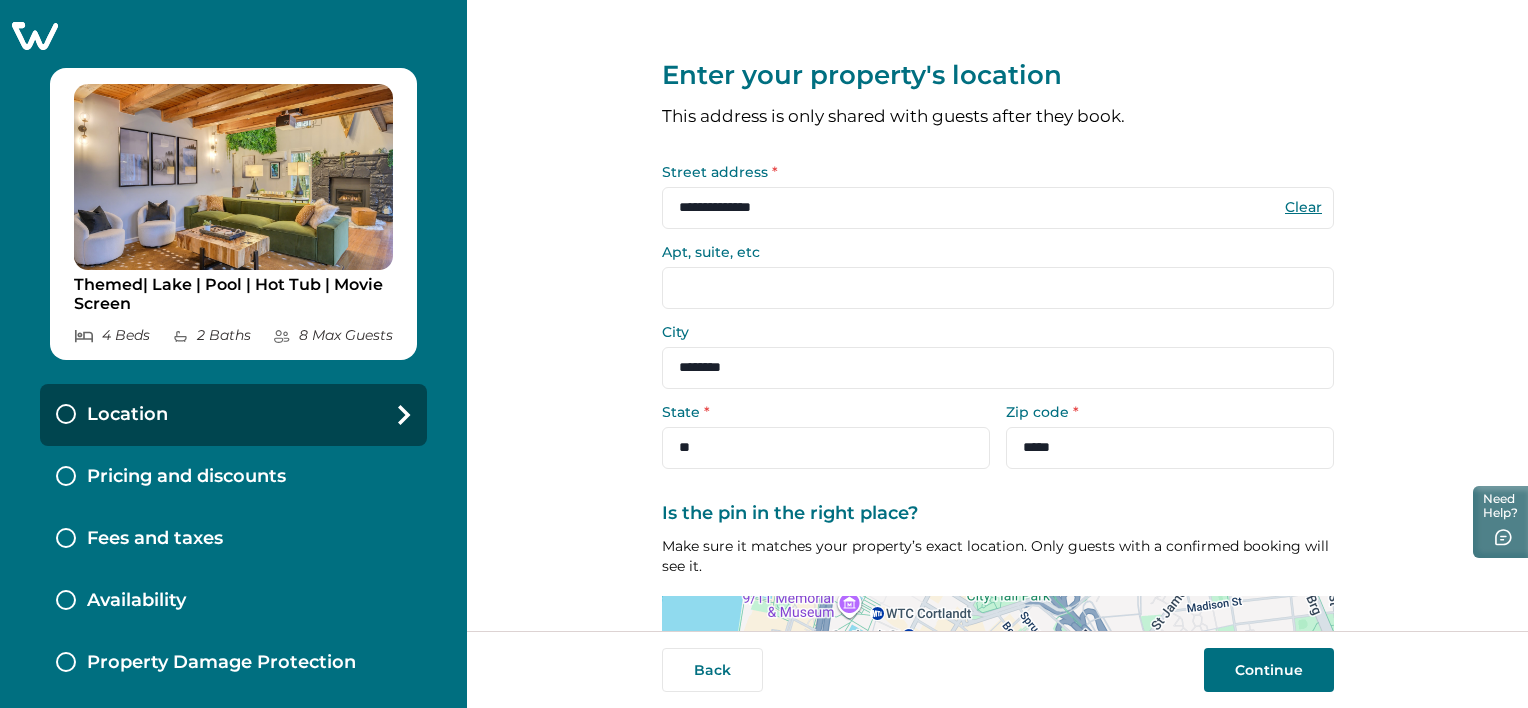 click on "Continue" at bounding box center [1269, 670] 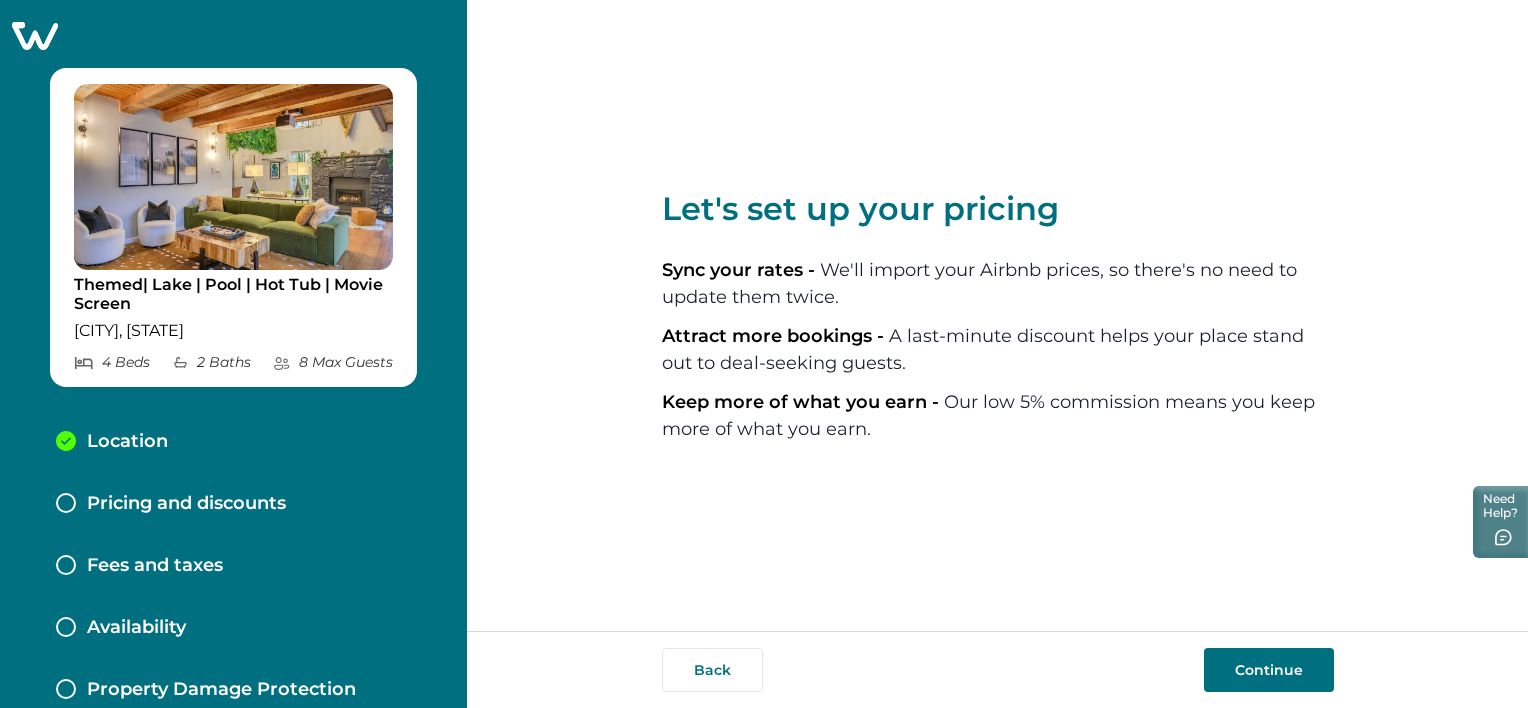 click on "Continue" at bounding box center [1269, 670] 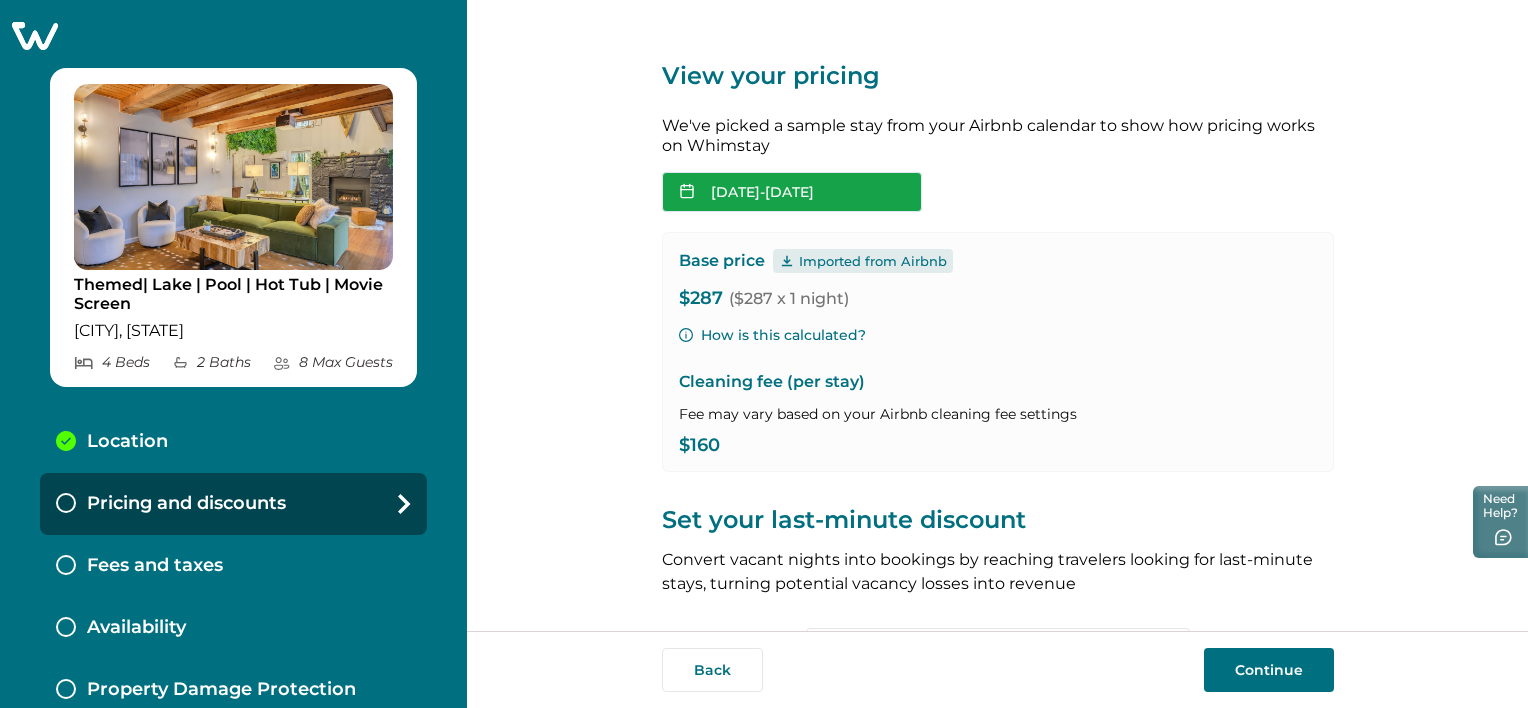 click on "Aug 31, 2025  -  Sep 01, 2025" at bounding box center [792, 192] 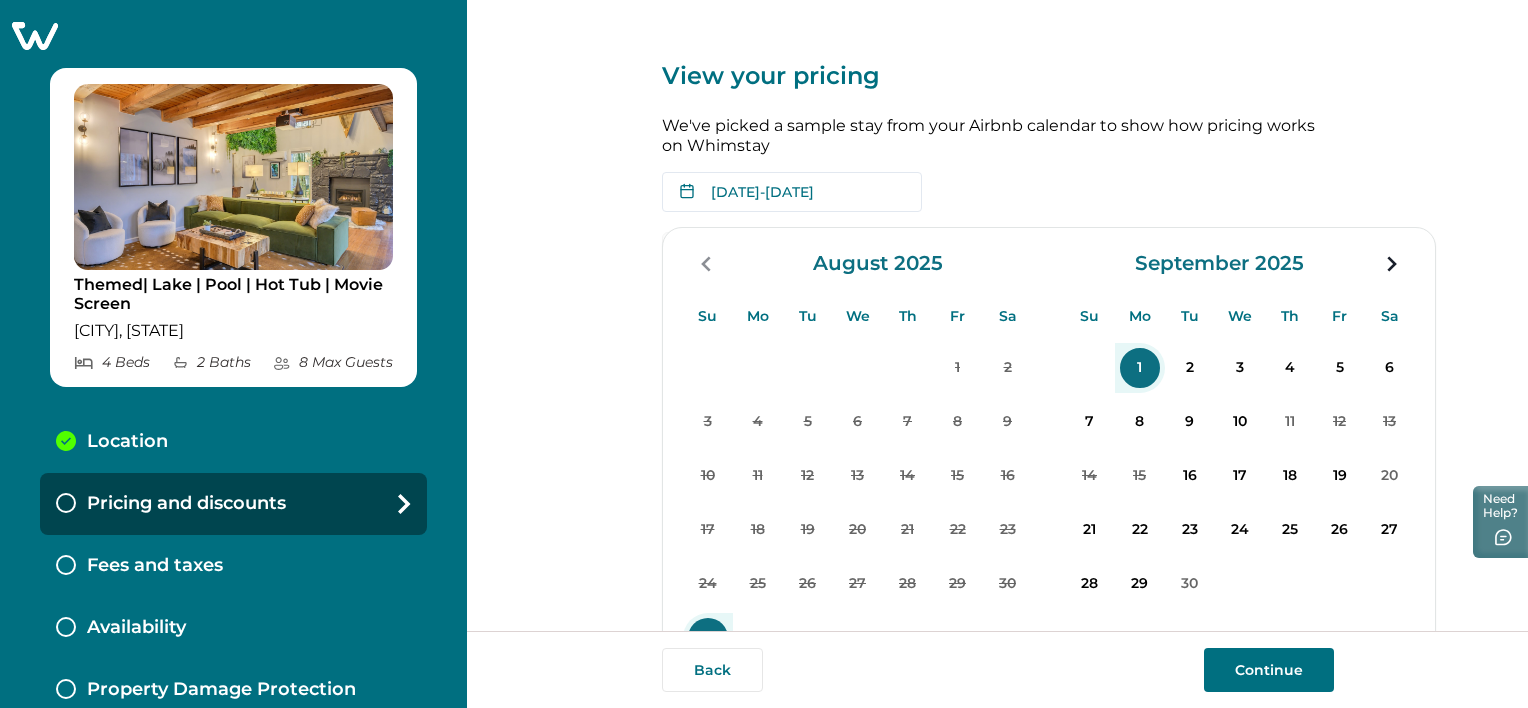 click on "1" at bounding box center (1140, 368) 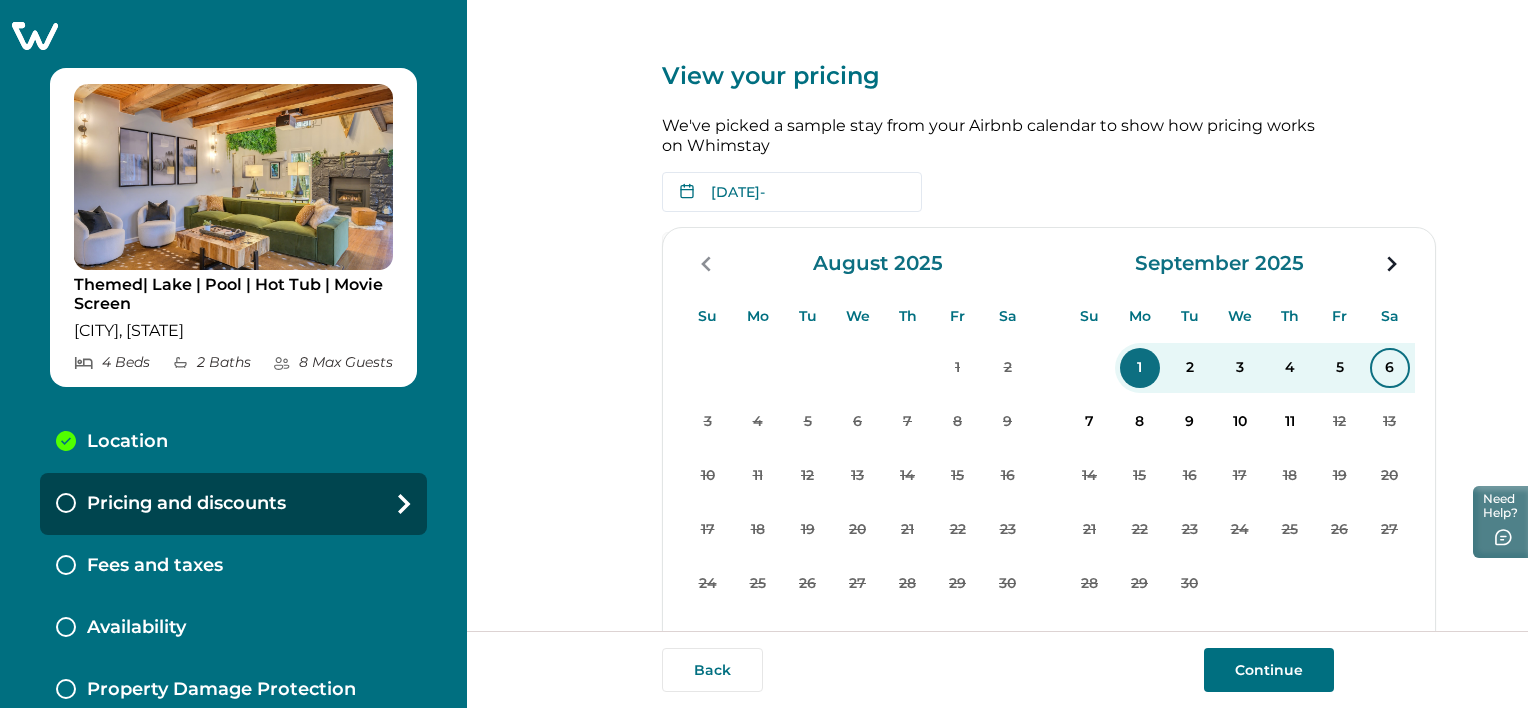 click on "6" at bounding box center (1390, 368) 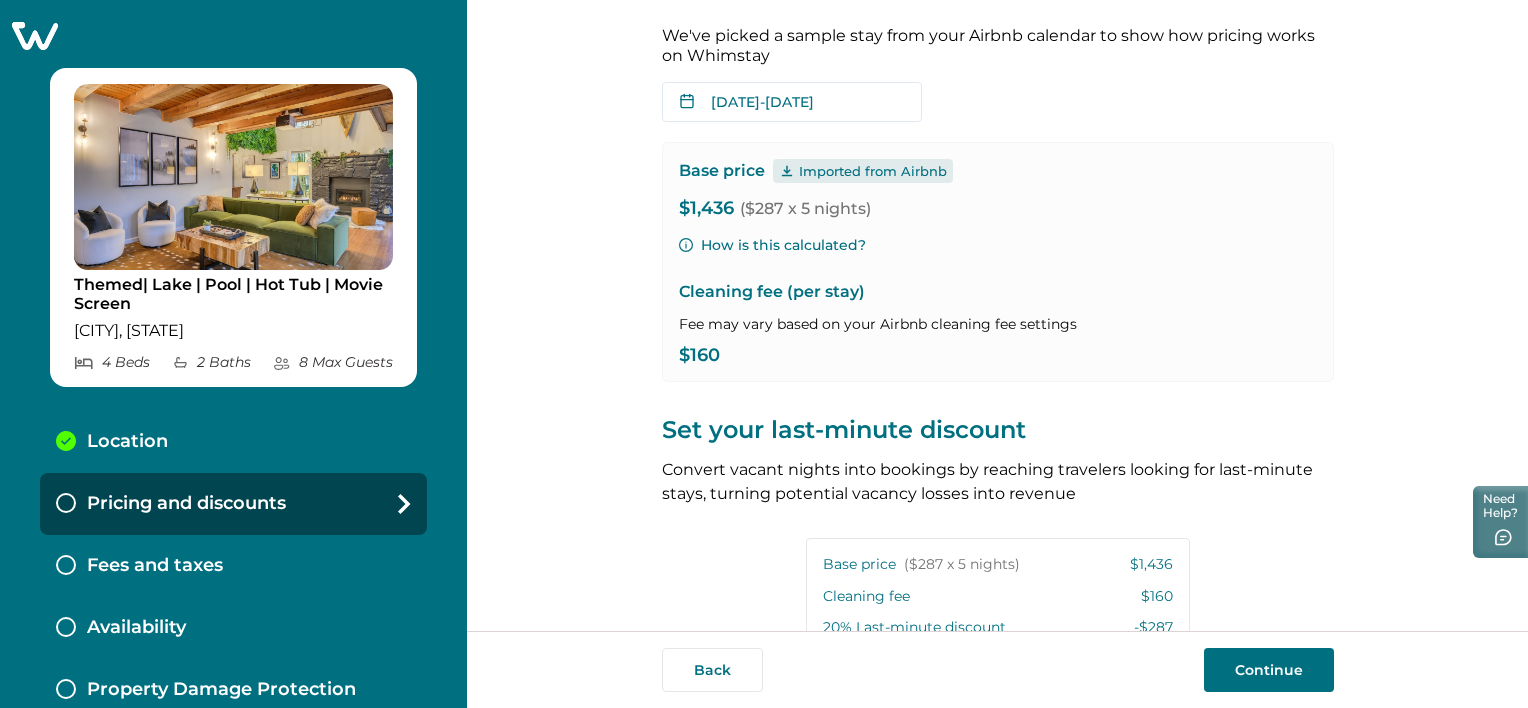 scroll, scrollTop: 92, scrollLeft: 0, axis: vertical 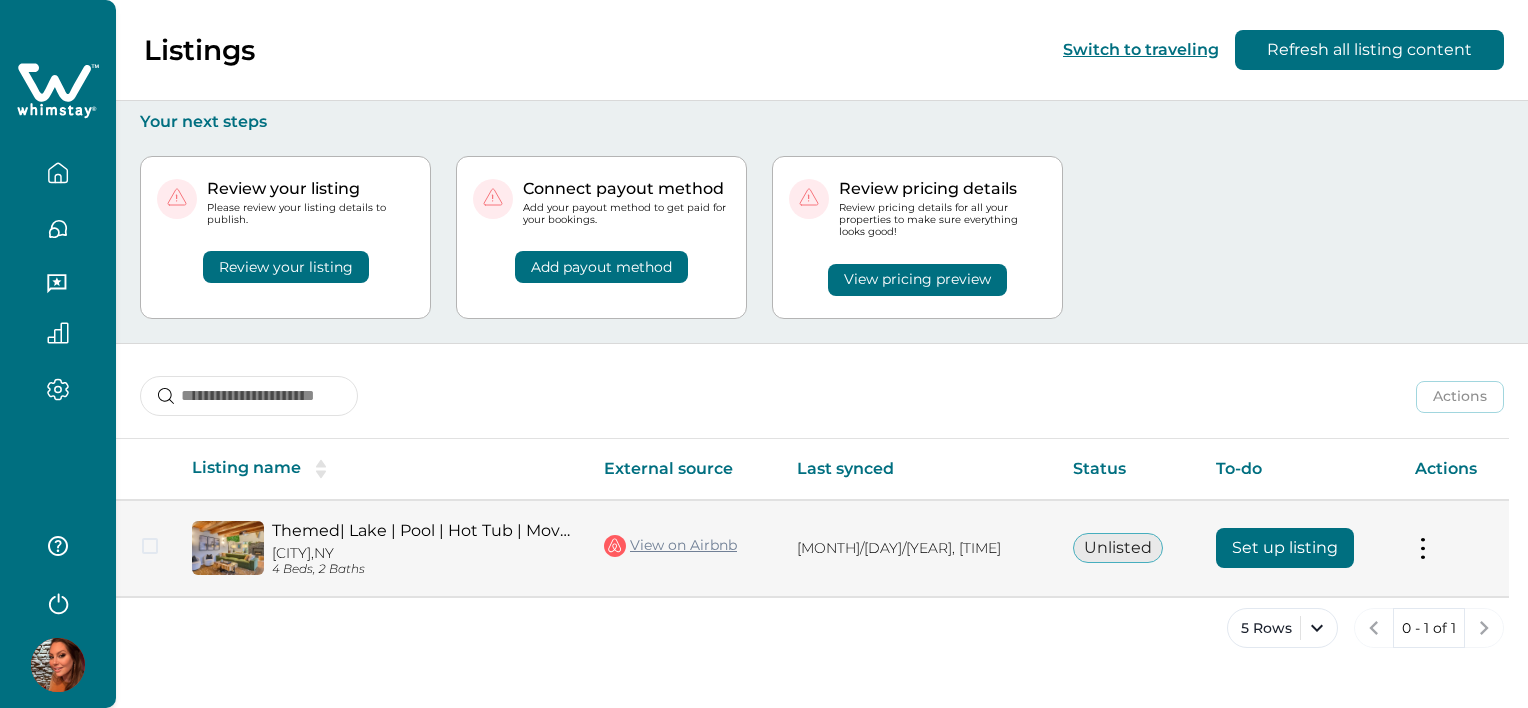 click on "Set up listing" at bounding box center (1285, 548) 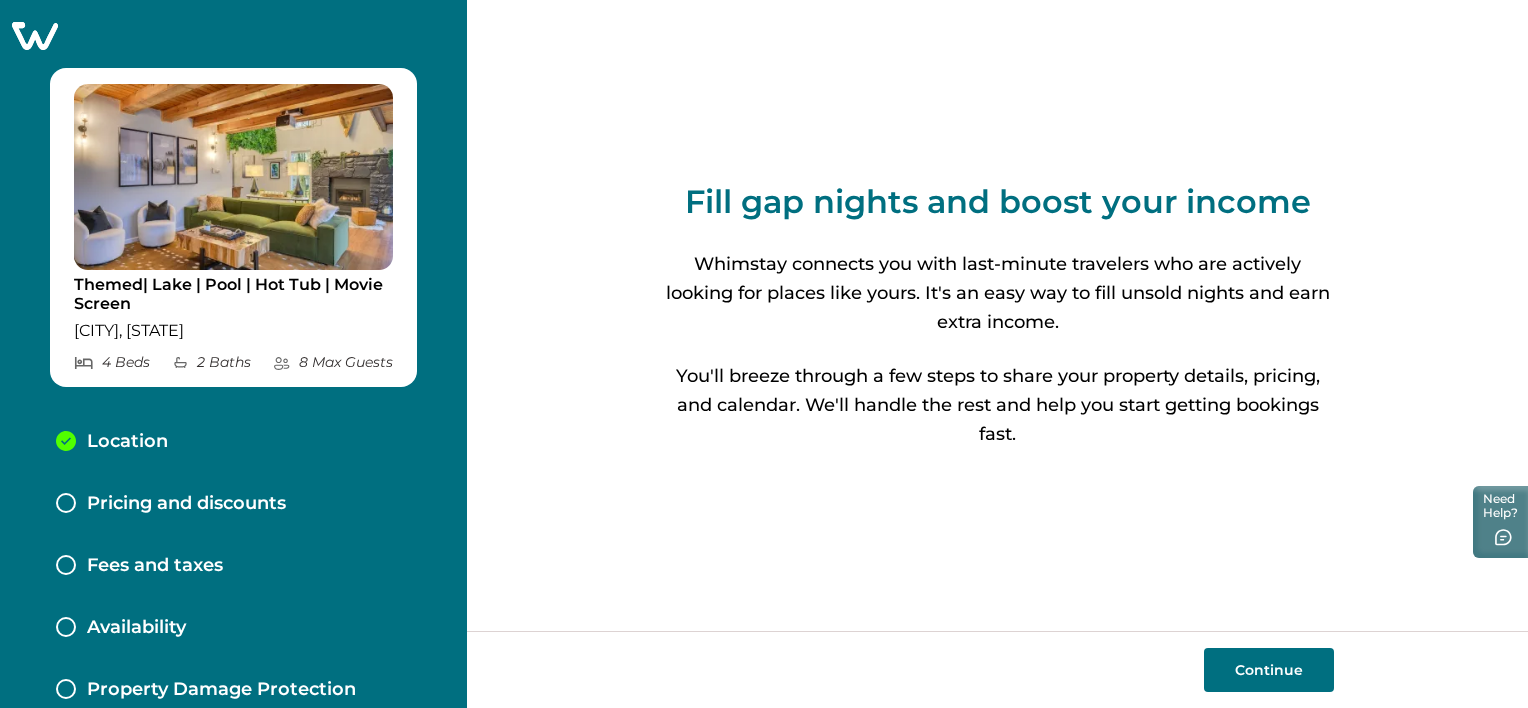 click on "Continue" at bounding box center [1269, 670] 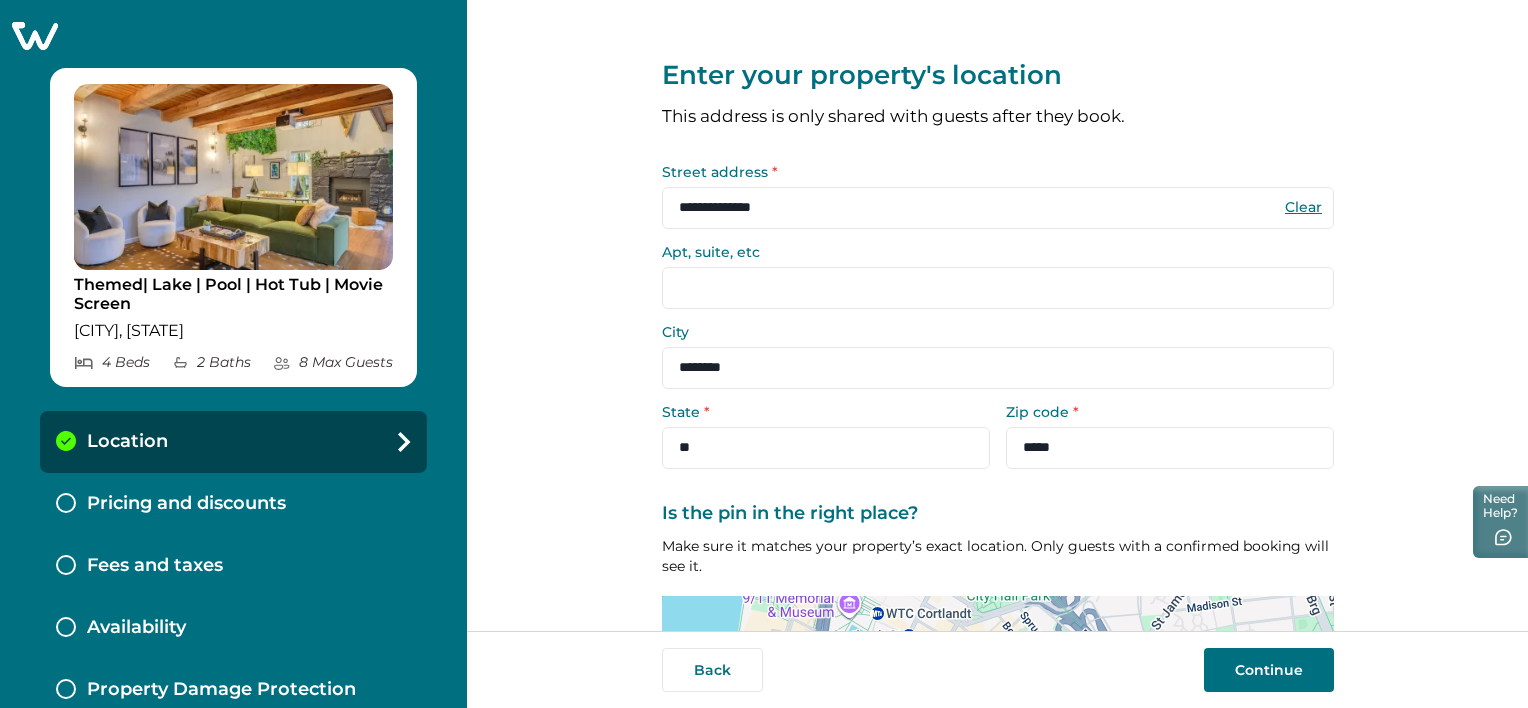 click on "Continue" at bounding box center [1269, 670] 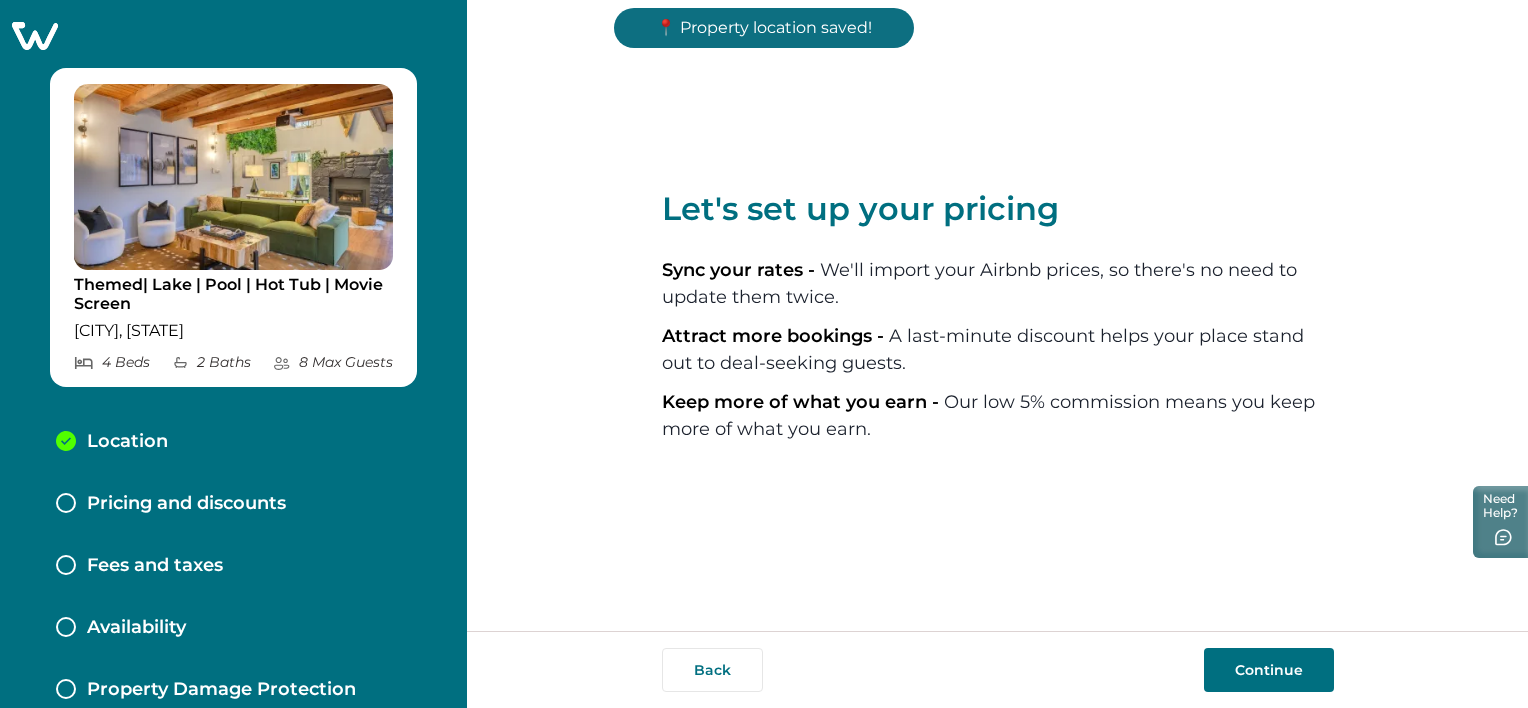 click on "Continue" at bounding box center [1269, 670] 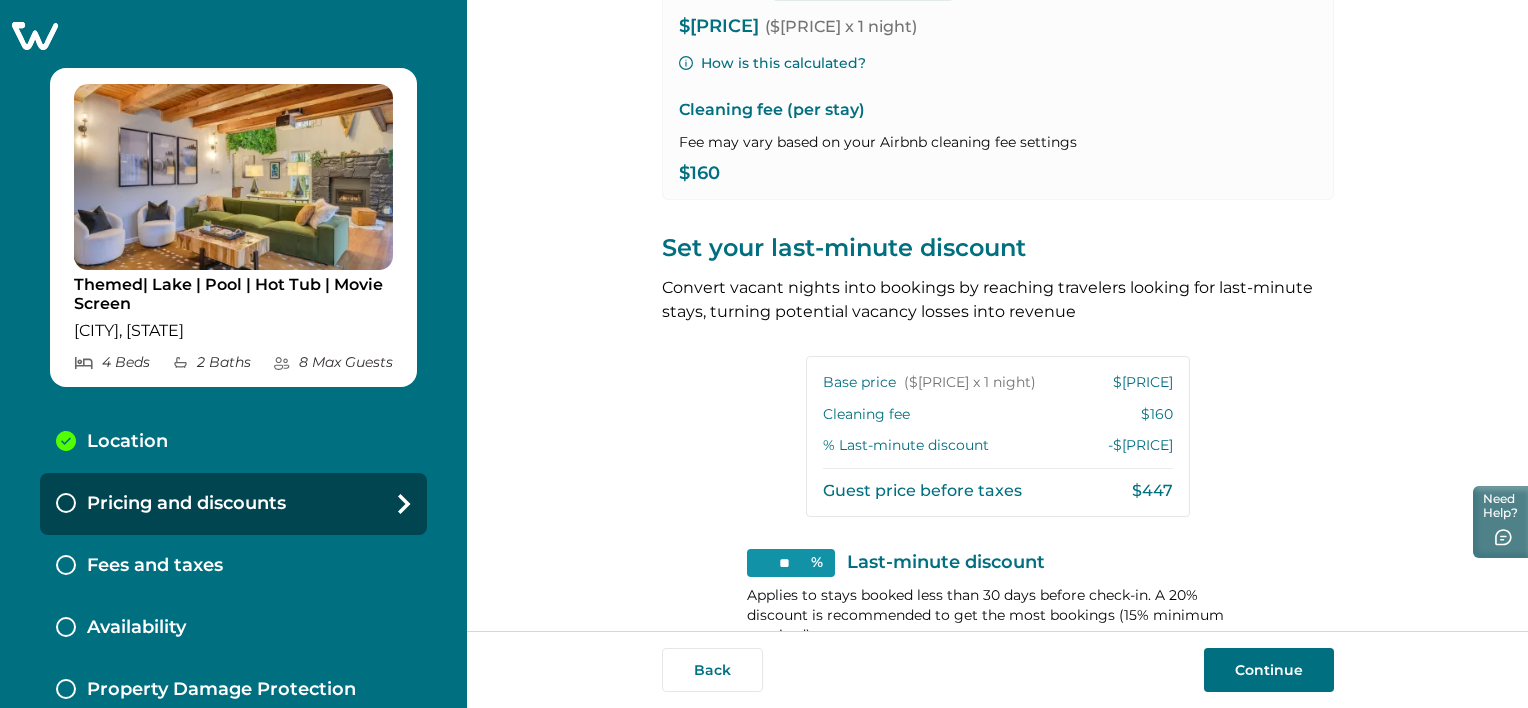 scroll, scrollTop: 468, scrollLeft: 0, axis: vertical 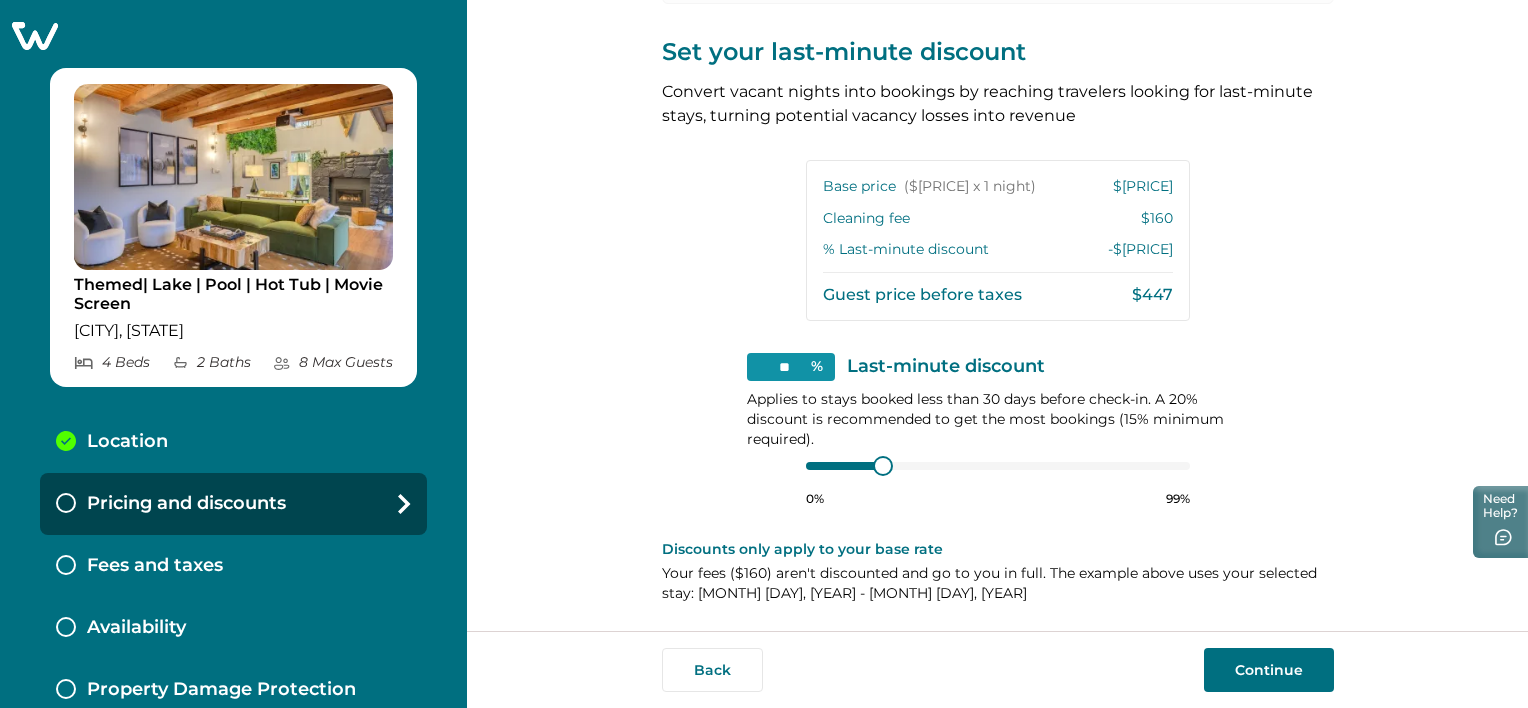 click on "Continue" at bounding box center [1269, 670] 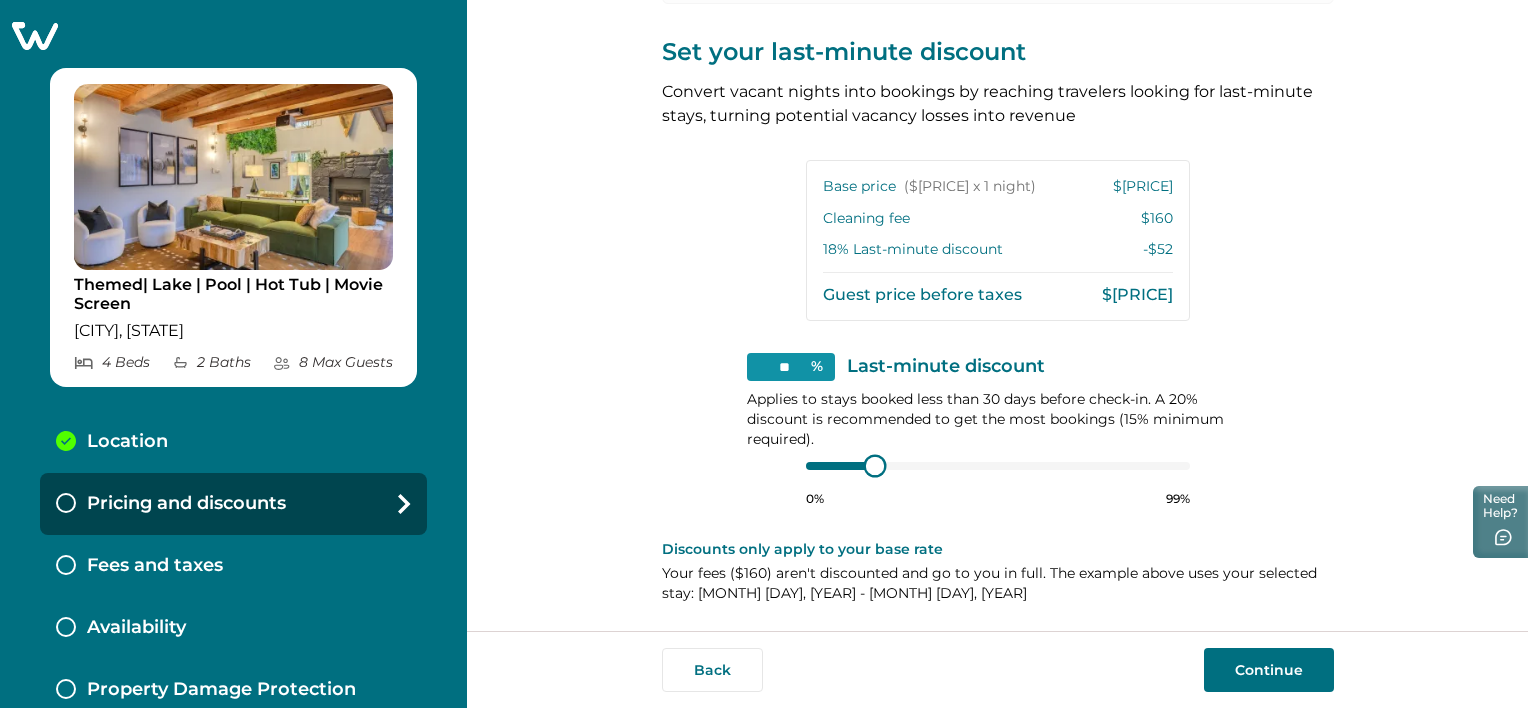 type on "**" 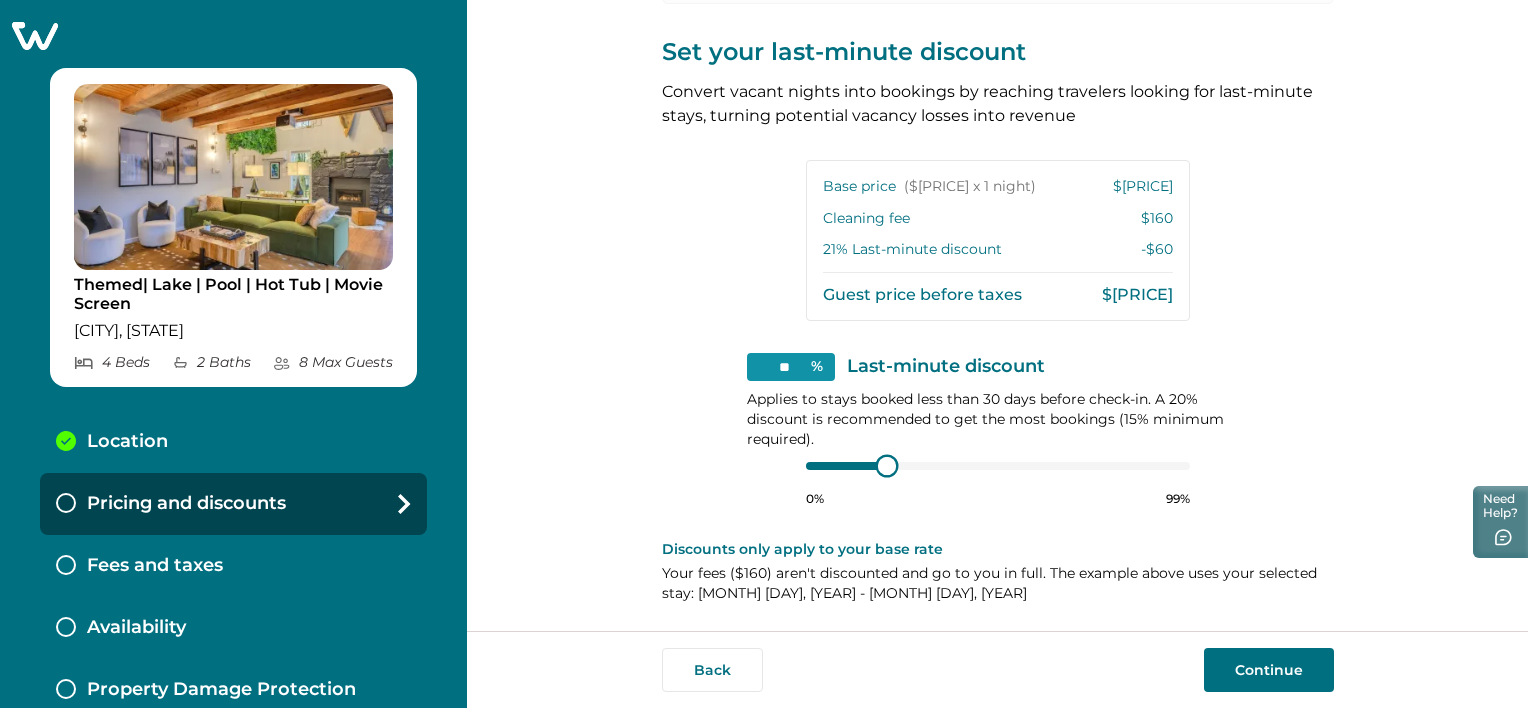 click on "0% 99%" at bounding box center [998, 482] 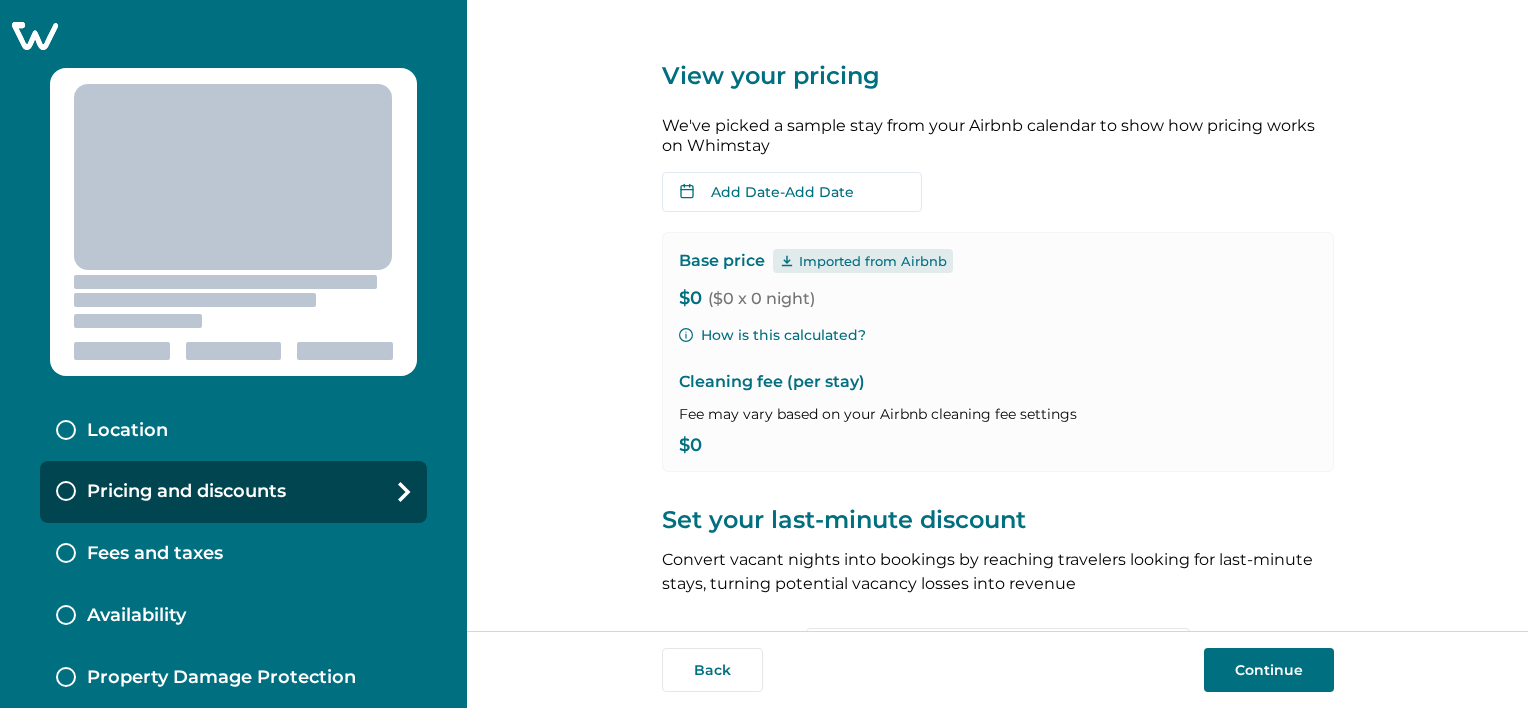 scroll, scrollTop: 0, scrollLeft: 0, axis: both 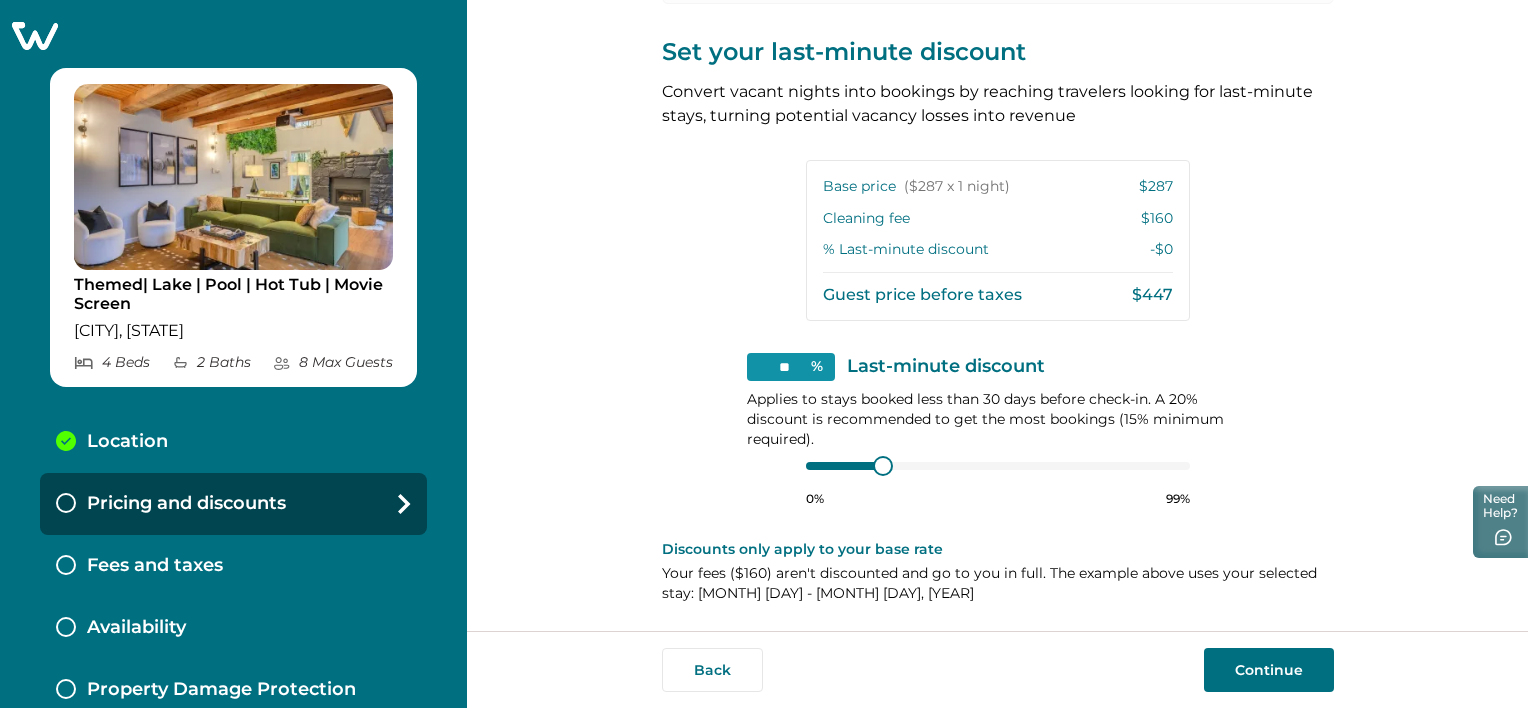 click on "Continue" at bounding box center [1269, 670] 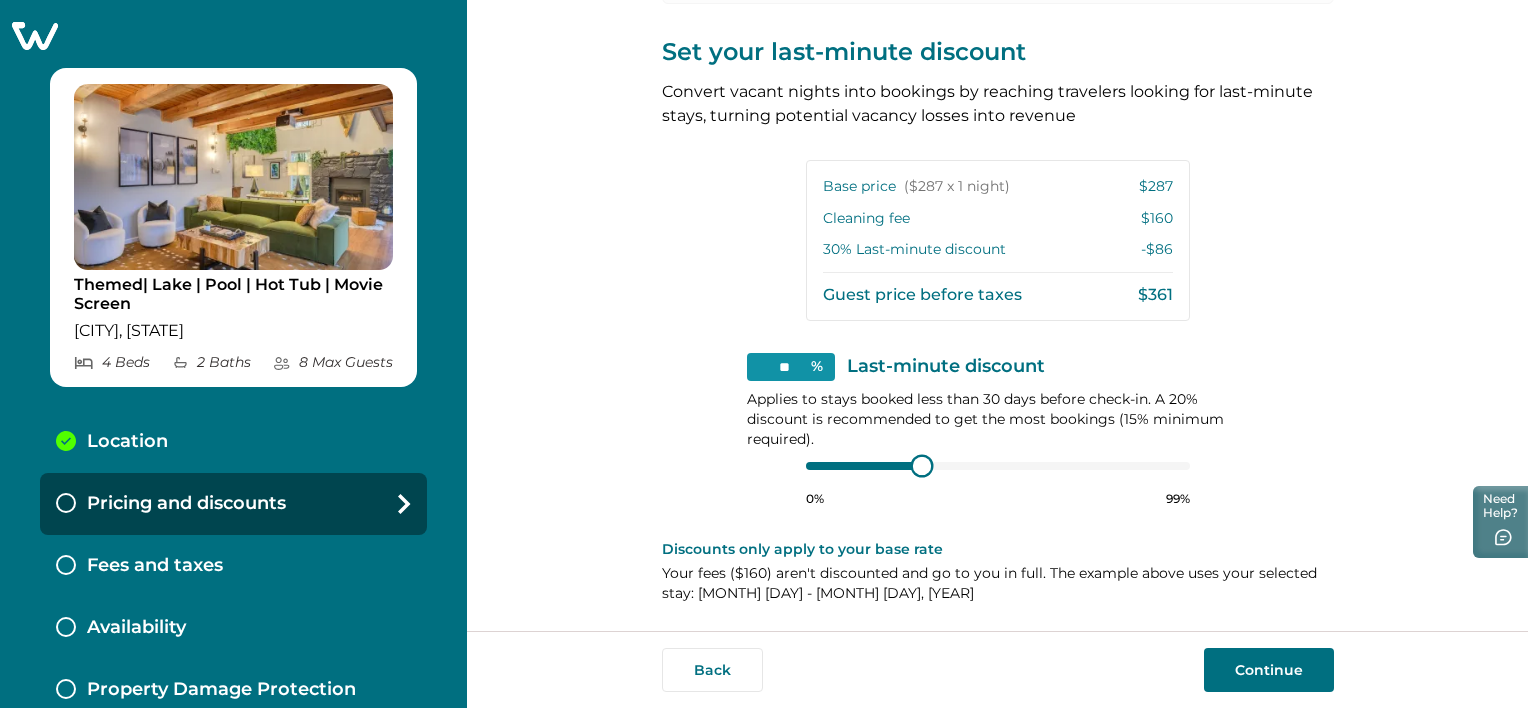 type on "**" 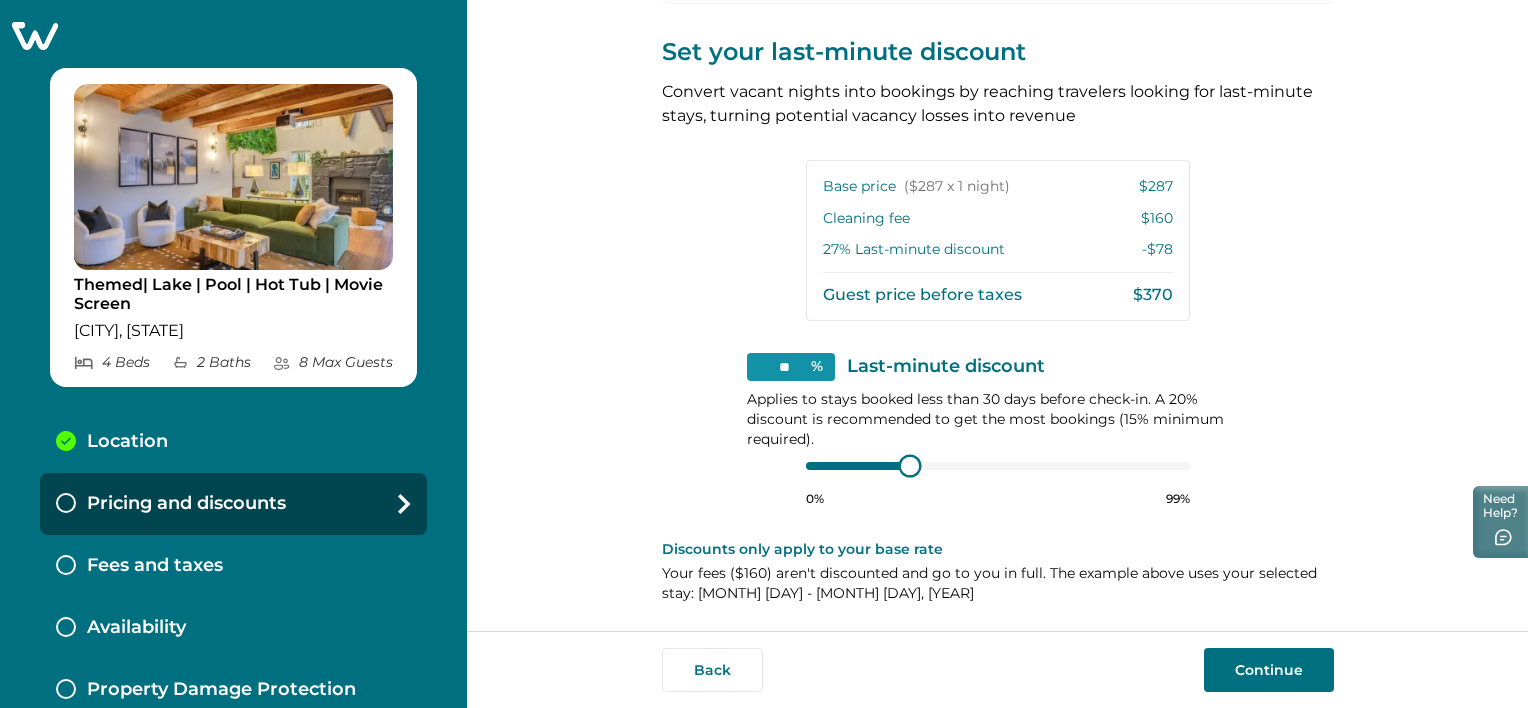 click on "View your pricing We've picked a sample stay from your Airbnb calendar to show how pricing works on Whimstay Aug 31, 2025  -  Sep 01, 2025 Su Mo Tu We Th Fr Sa Su Mo Tu We Th Fr Sa August 2025 Su Mo Tu We Th Fr Sa 1 2 3 4 5 6 7 8 9 10 11 12 13 14 15 16 17 18 19 20 21 22 23 24 25 26 27 28 29 30 31 September 2025 Su Mo Tu We Th Fr Sa 1 2 3 4 5 6 7 8 9 10 11 12 13 14 15 16 17 18 19 20 21 22 23 24 25 26 27 28 29 30 Clear dates Minimum nights vary Base price Imported from Airbnb $287 ($287 x 1 night) How is this calculated? Cleaning fee (per stay) Fee may vary based on your Airbnb cleaning fee settings $160 Set your last-minute discount Convert vacant nights into bookings by reaching travelers looking for last-minute stays, turning potential vacancy losses into revenue Base price ($287 x 1 night) $287 Cleaning fee $160 27 % Last-minute discount -$78 Guest price before taxes $370 ** % Last-minute discount 0% 99% Discounts only apply to your base rate Your fees ( $160   Aug 31 - Sep 1, 2025 Back Continue" at bounding box center [998, 81] 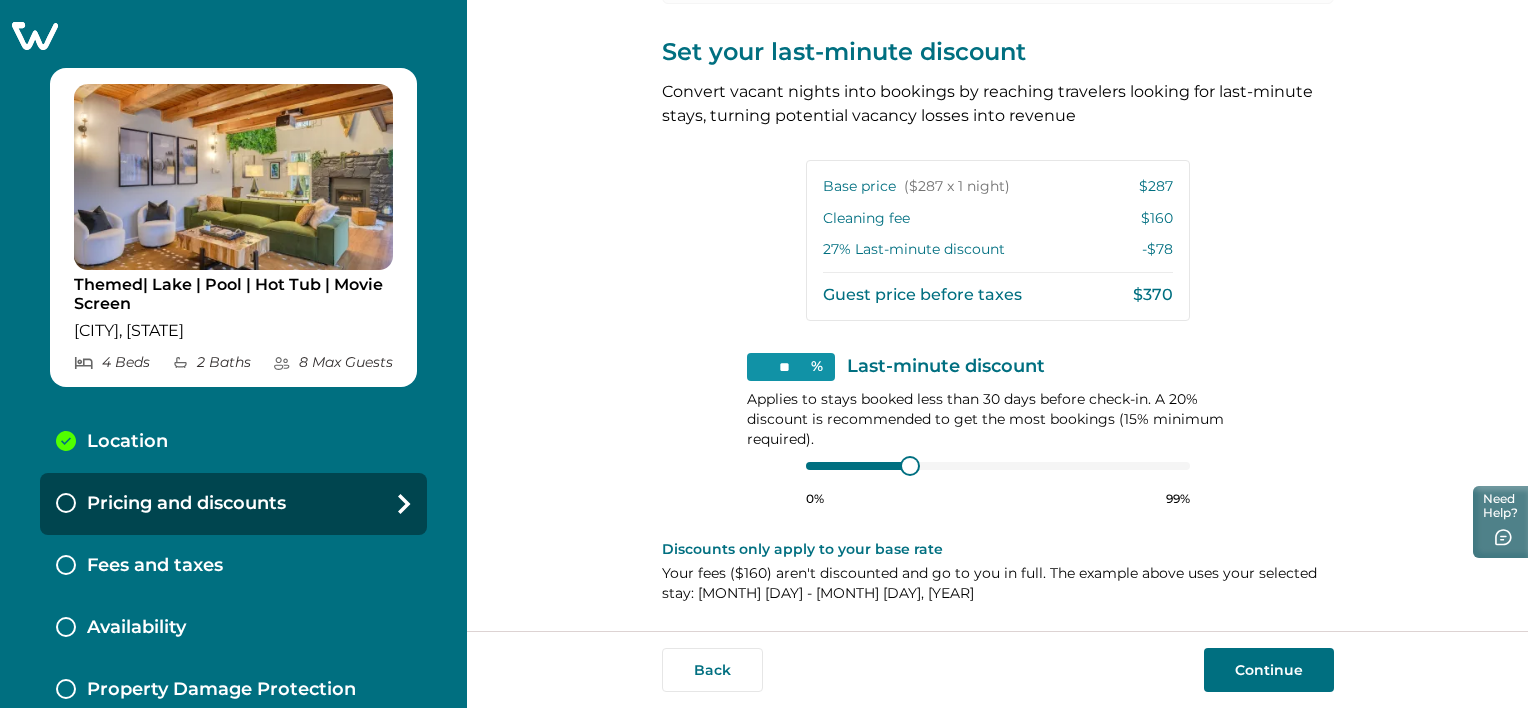 click on "Continue" at bounding box center [1269, 670] 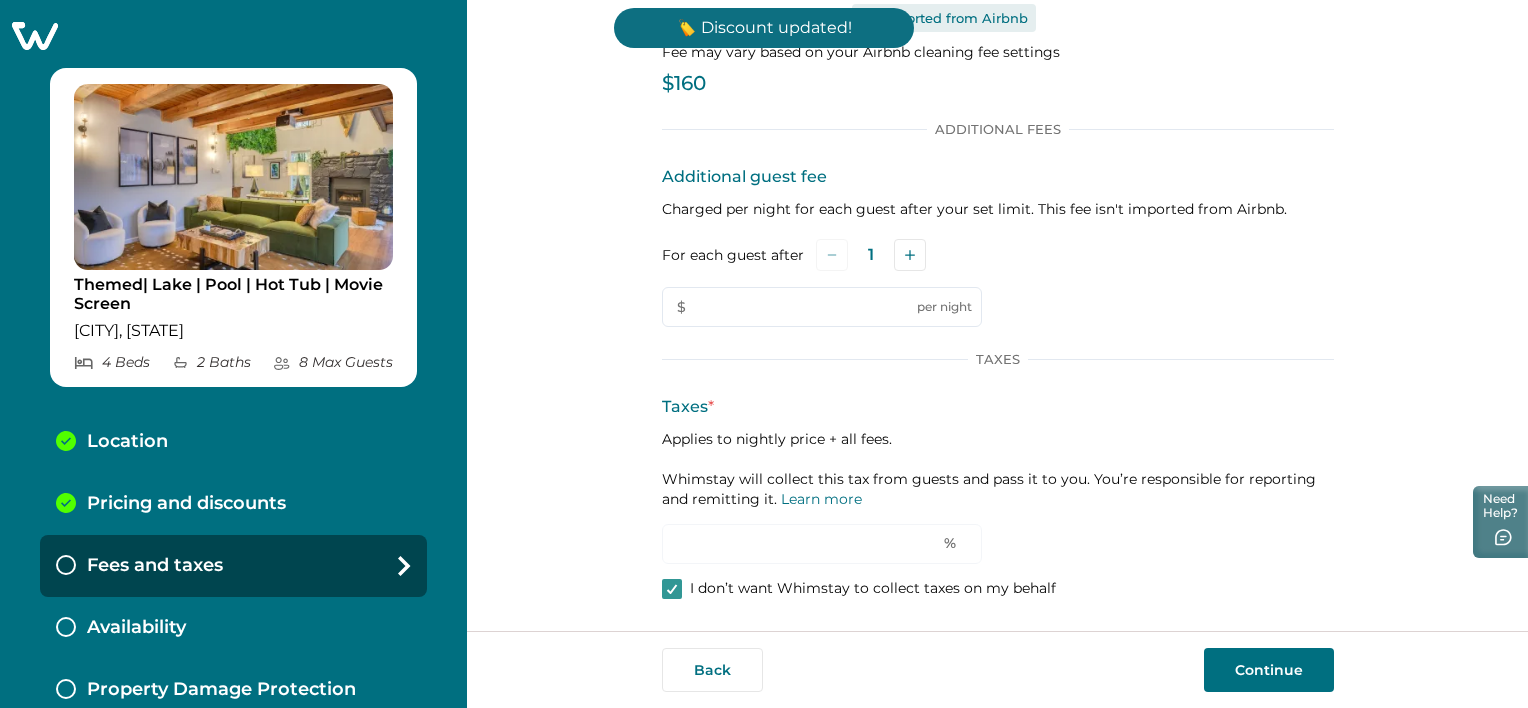 scroll, scrollTop: 0, scrollLeft: 0, axis: both 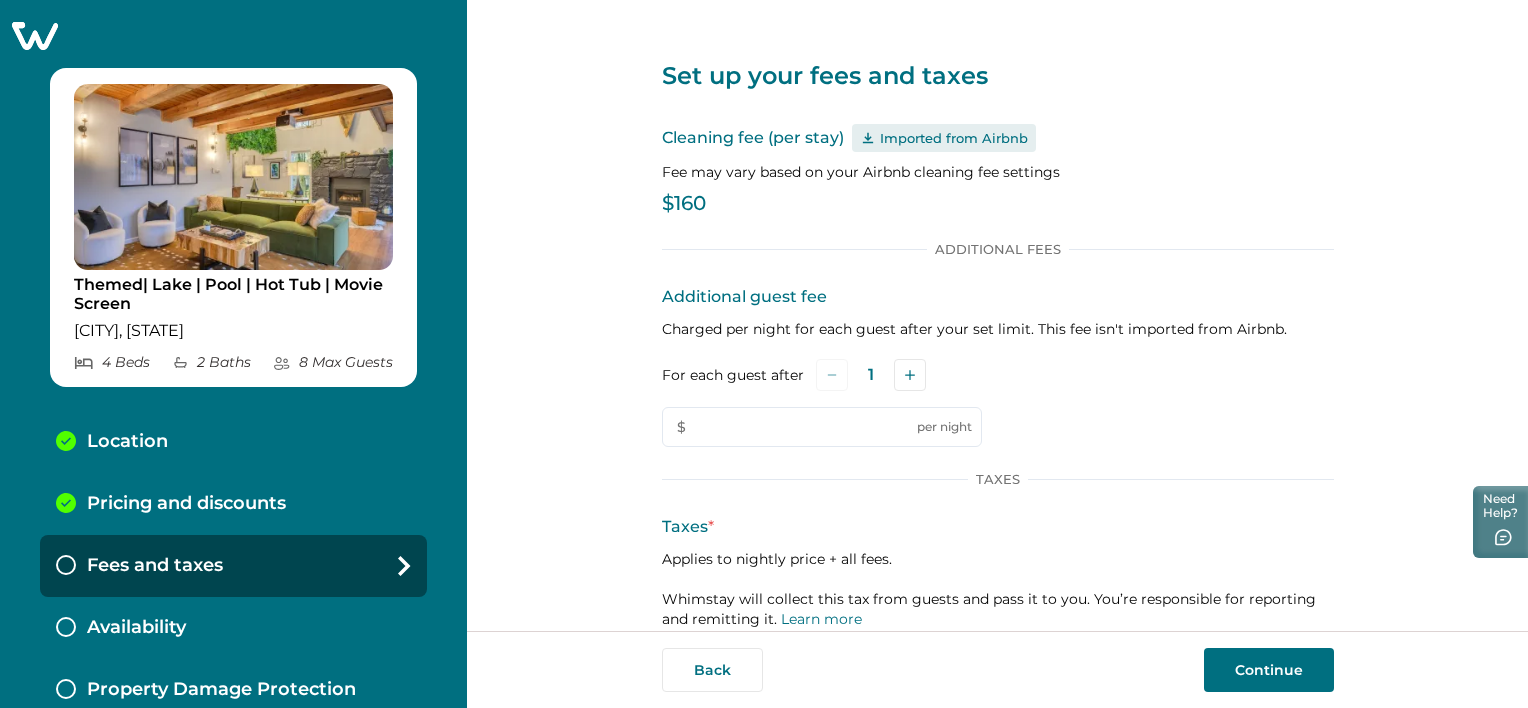 click on "Pricing and discounts" at bounding box center [233, 504] 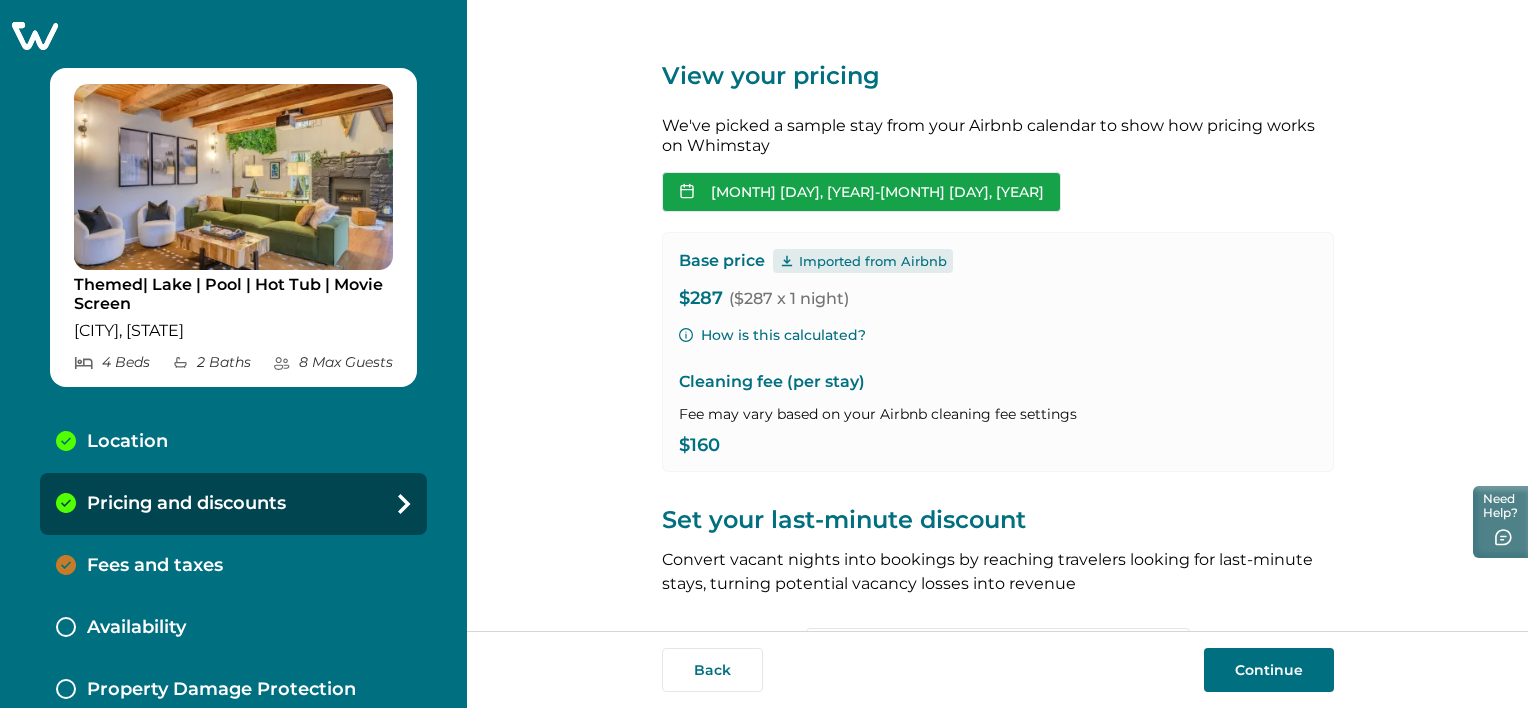 click on "Aug 31, 2025  -  Sep 01, 2025" at bounding box center (861, 192) 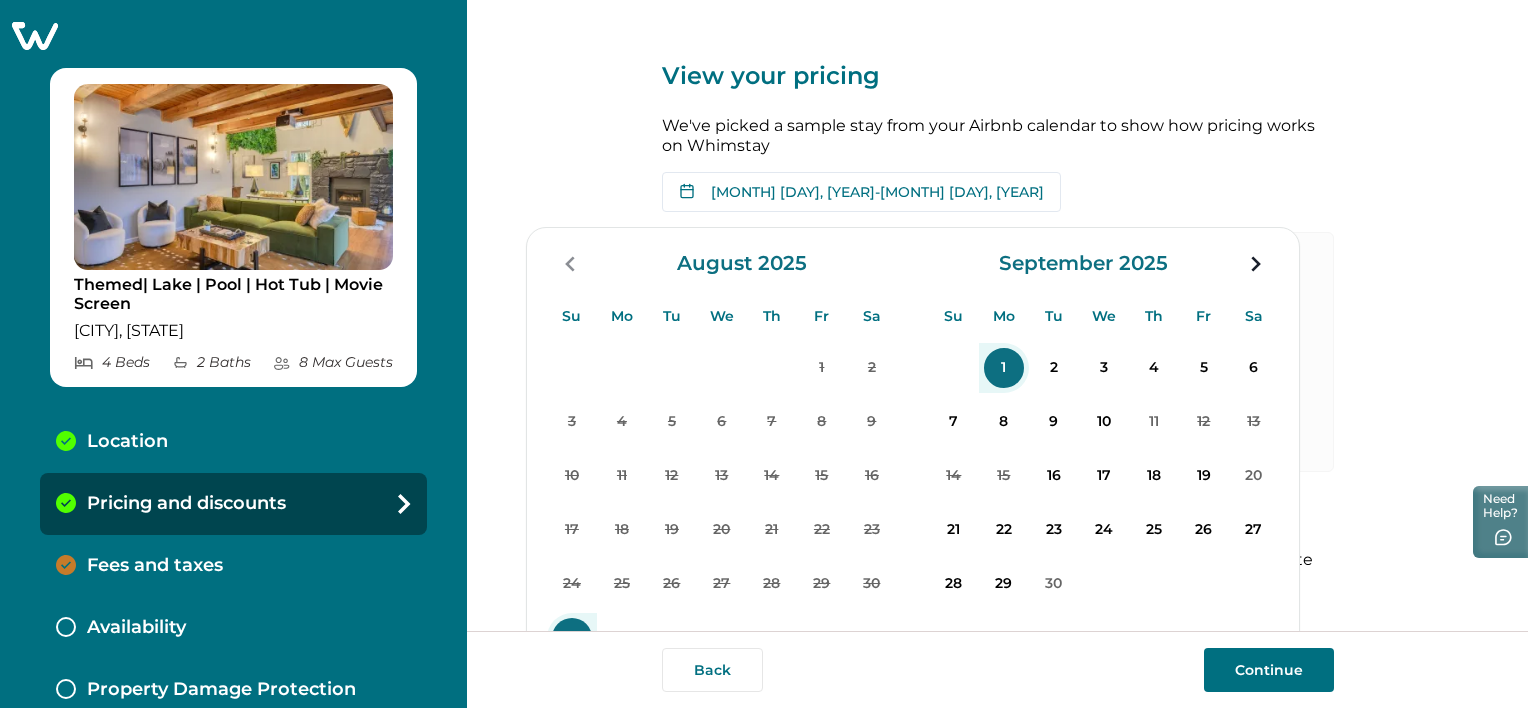 click on "1" at bounding box center [1004, 368] 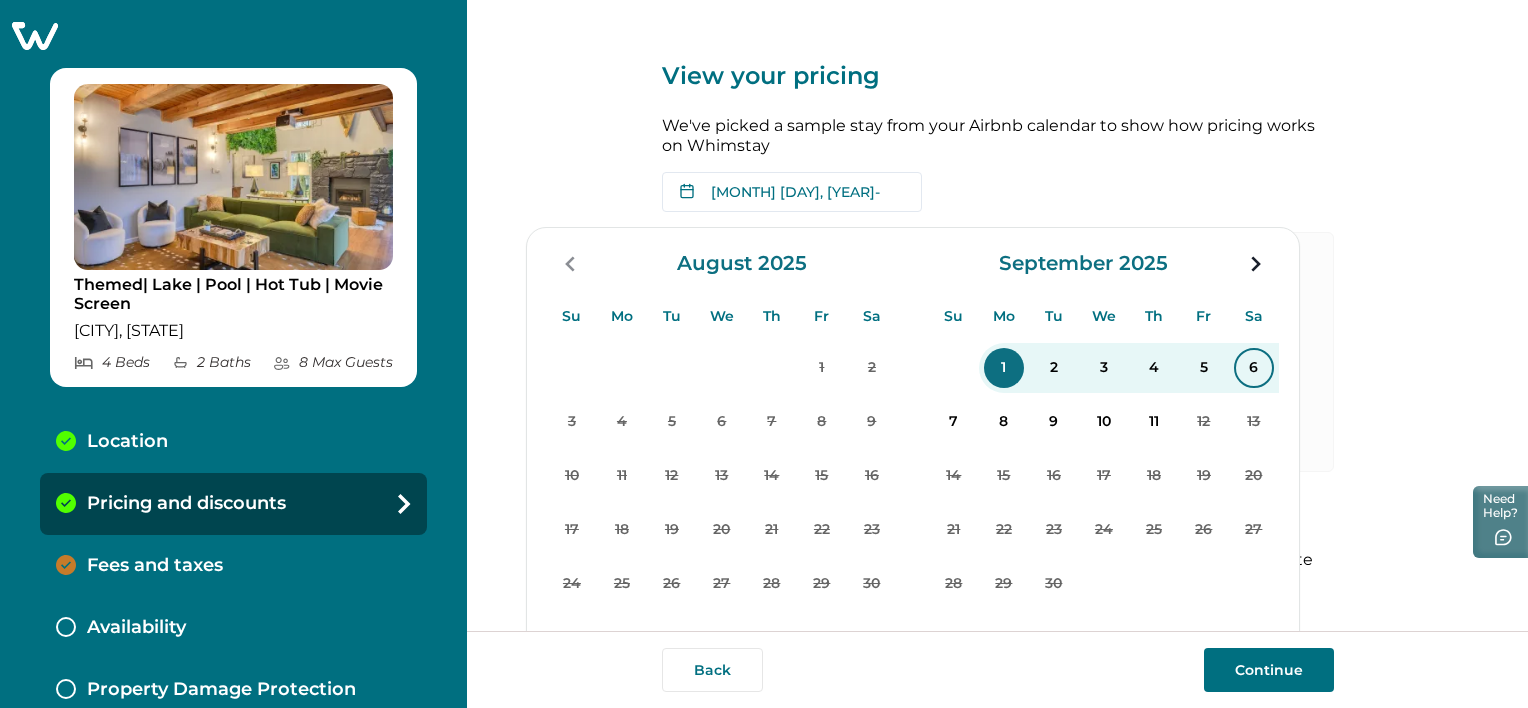 click on "6" at bounding box center [1254, 368] 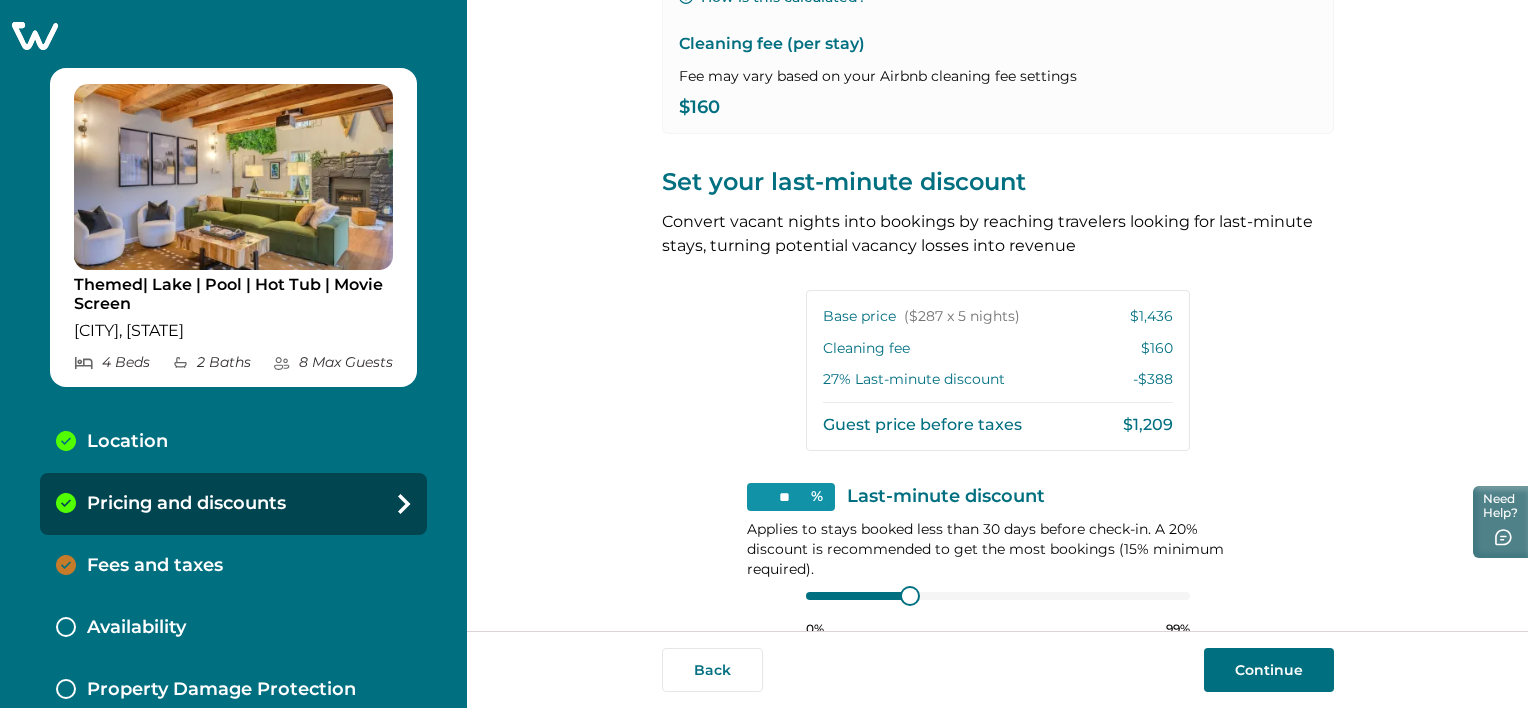 scroll, scrollTop: 468, scrollLeft: 0, axis: vertical 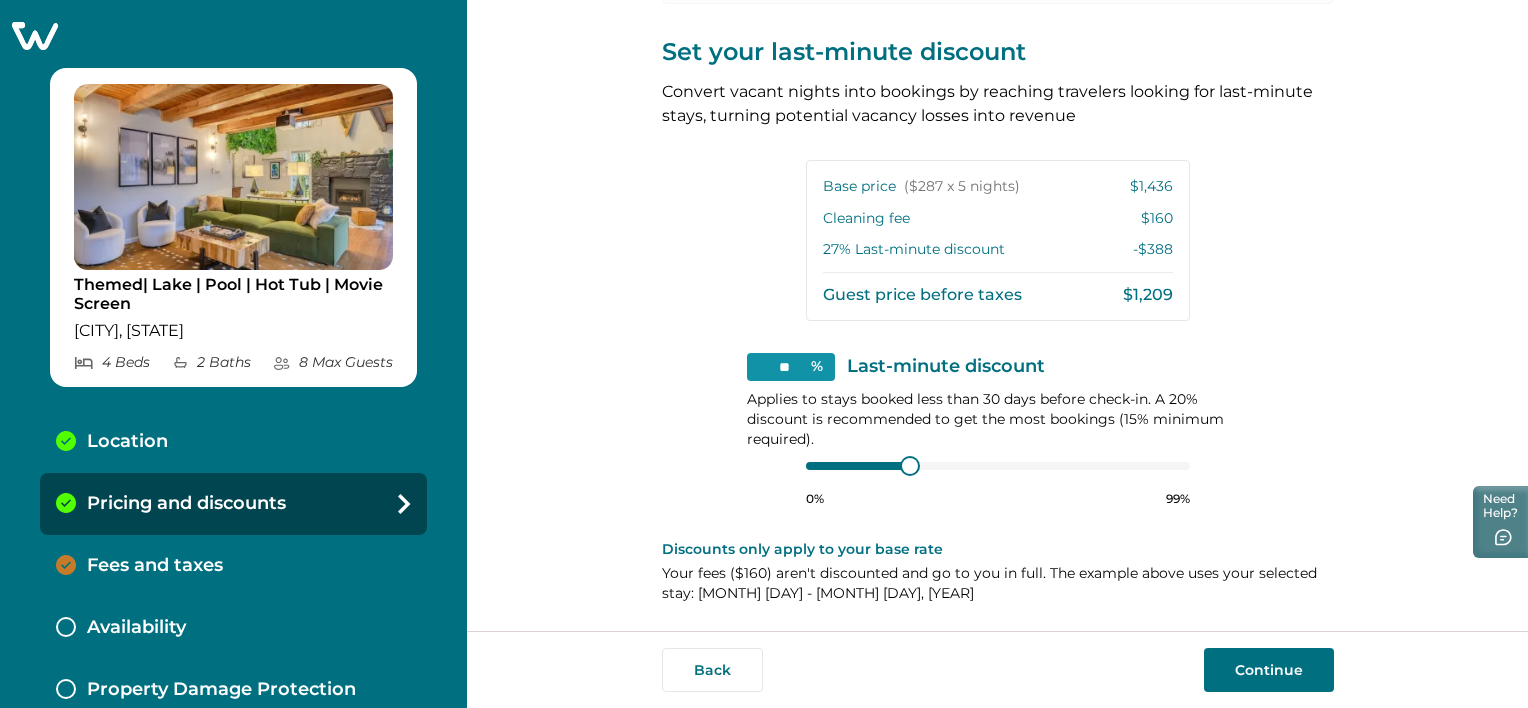 click on "Continue" at bounding box center (1269, 670) 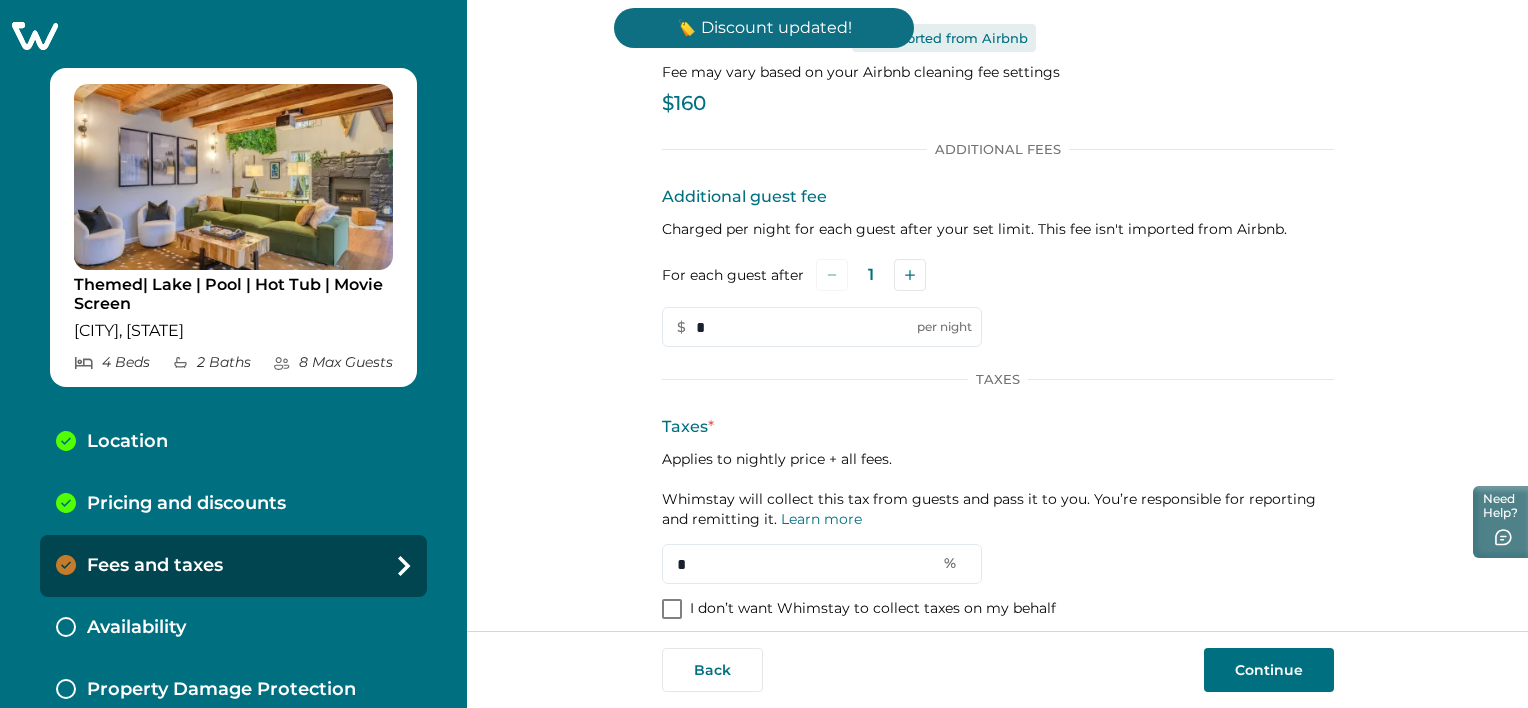 scroll, scrollTop: 100, scrollLeft: 0, axis: vertical 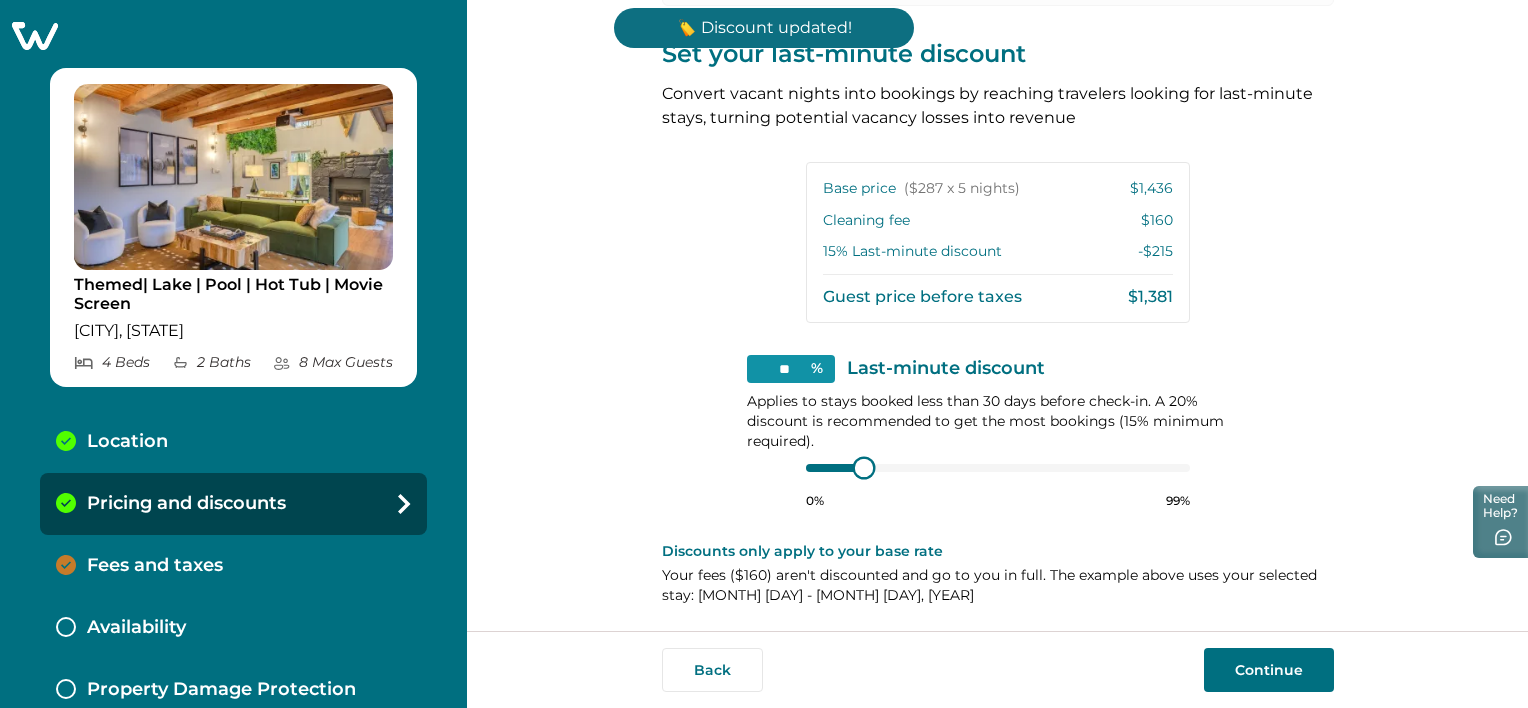type on "**" 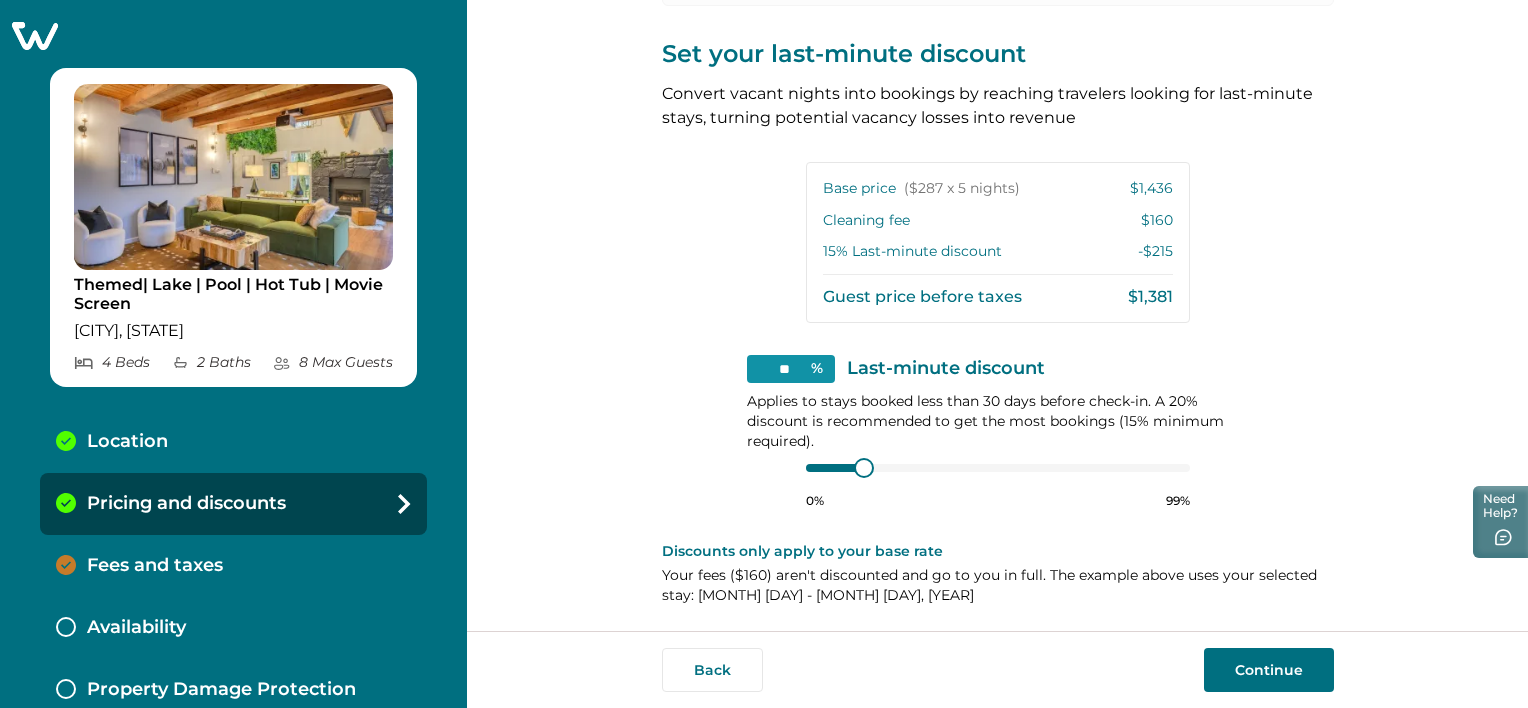 click on "Continue" at bounding box center (1269, 670) 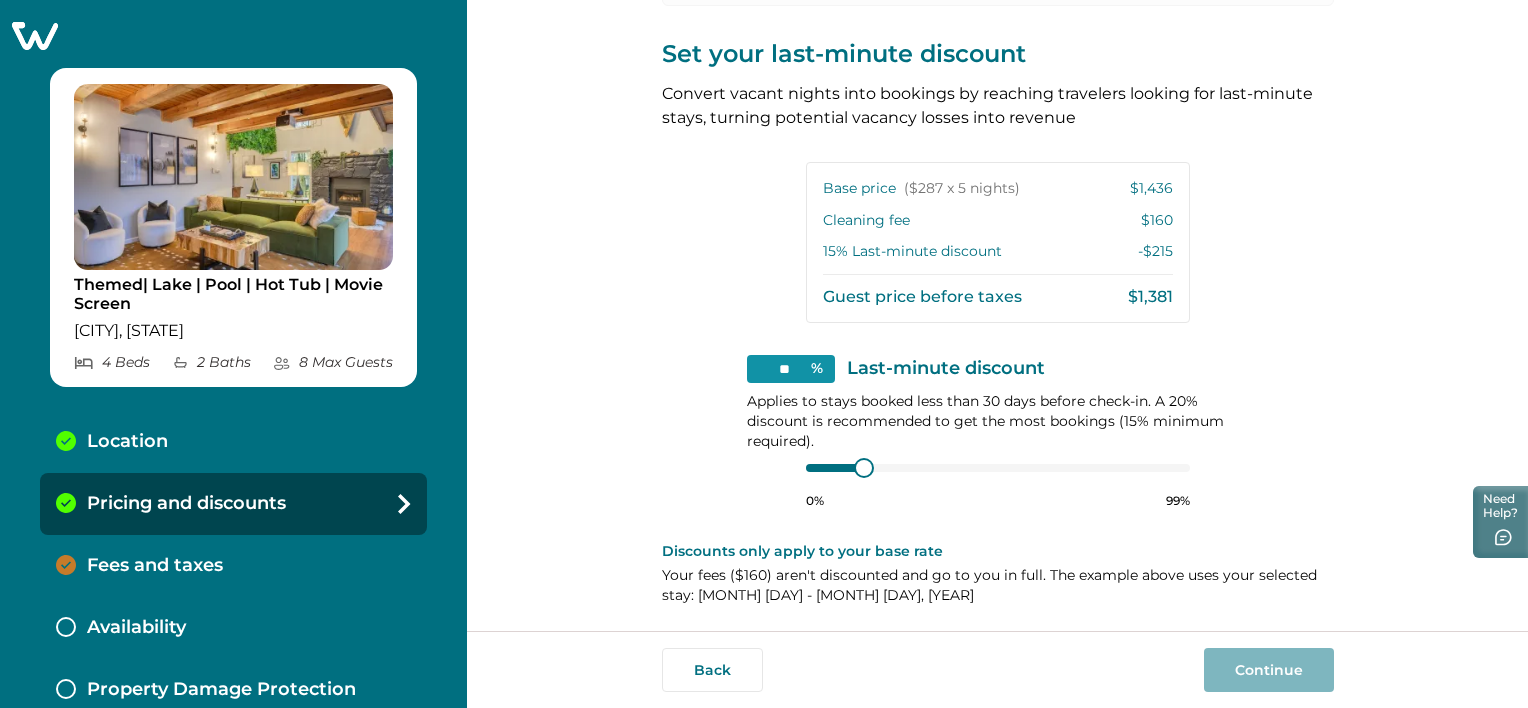scroll, scrollTop: 120, scrollLeft: 0, axis: vertical 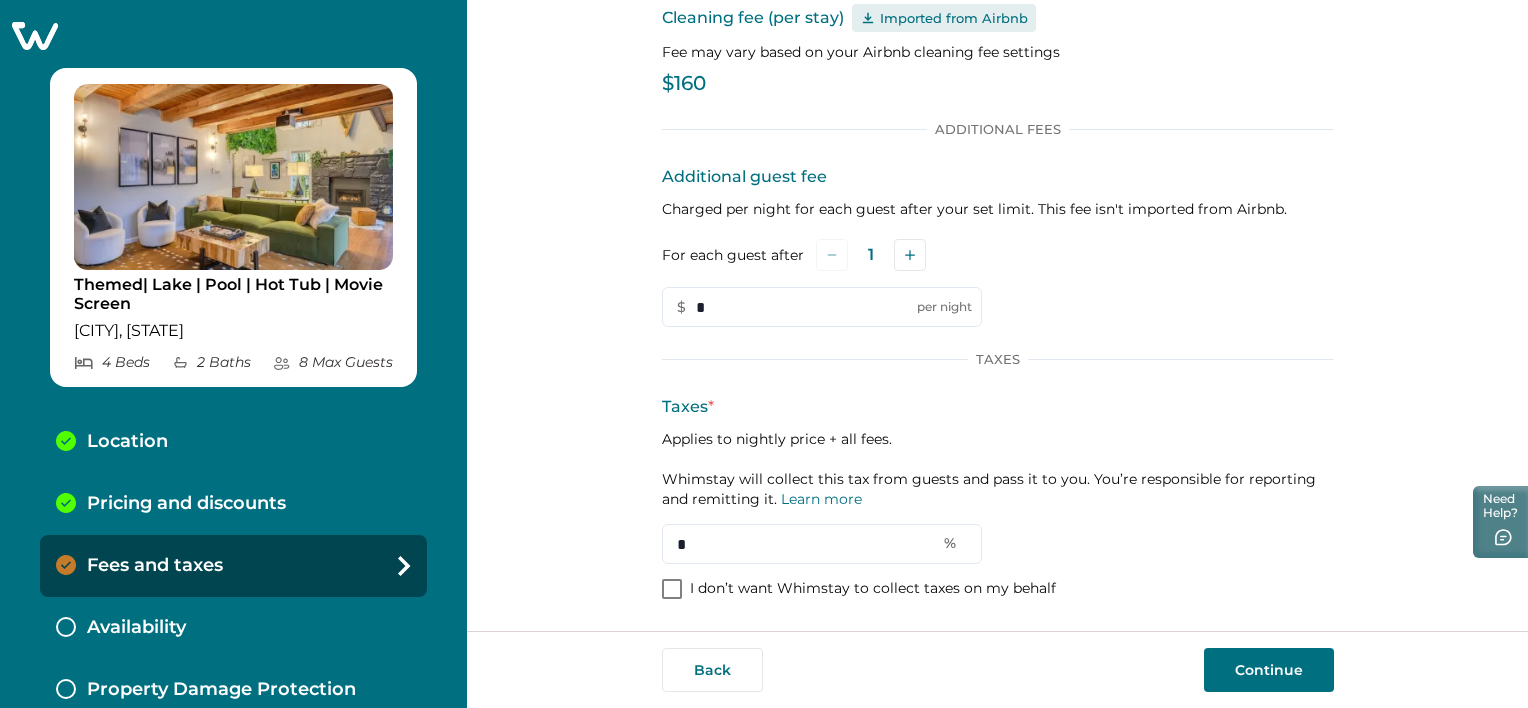 click at bounding box center [672, 589] 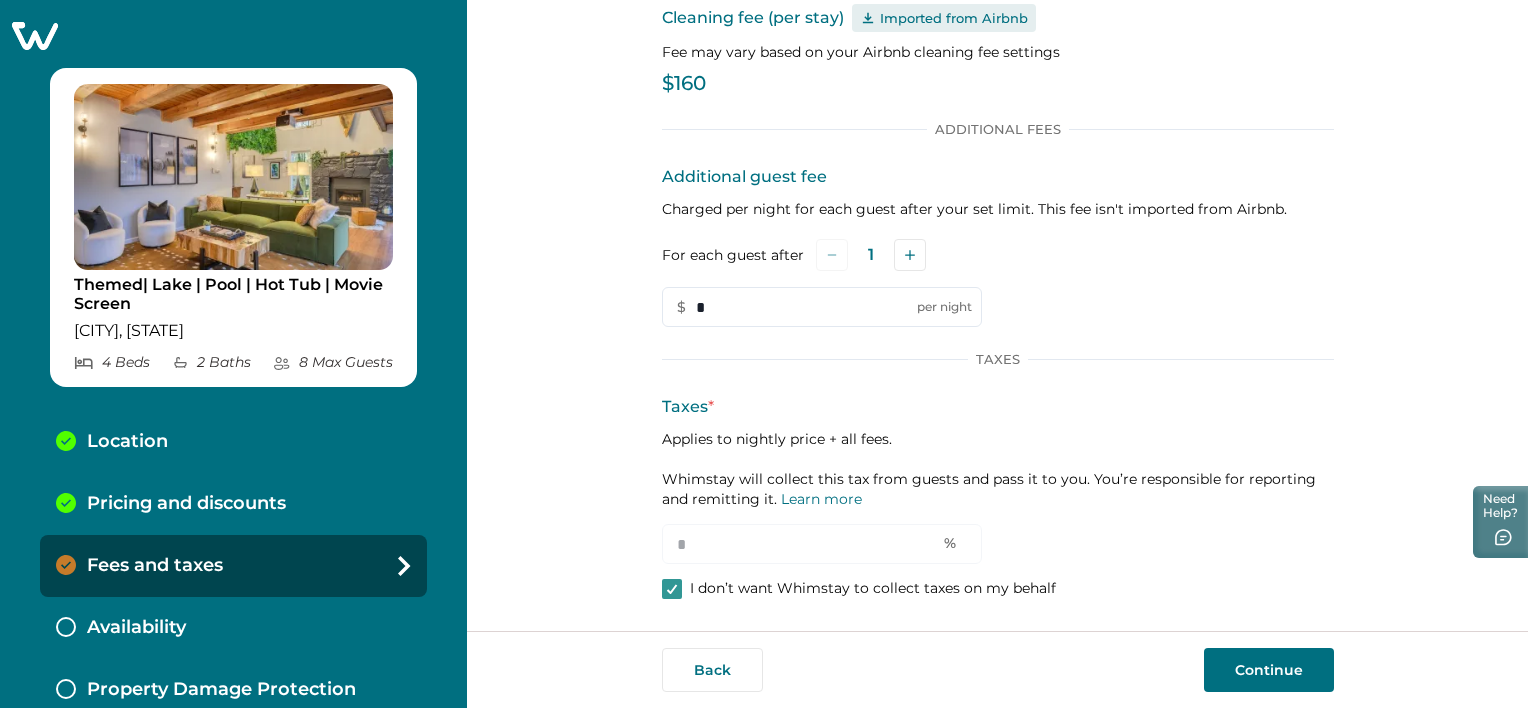 click on "Continue" at bounding box center (1269, 670) 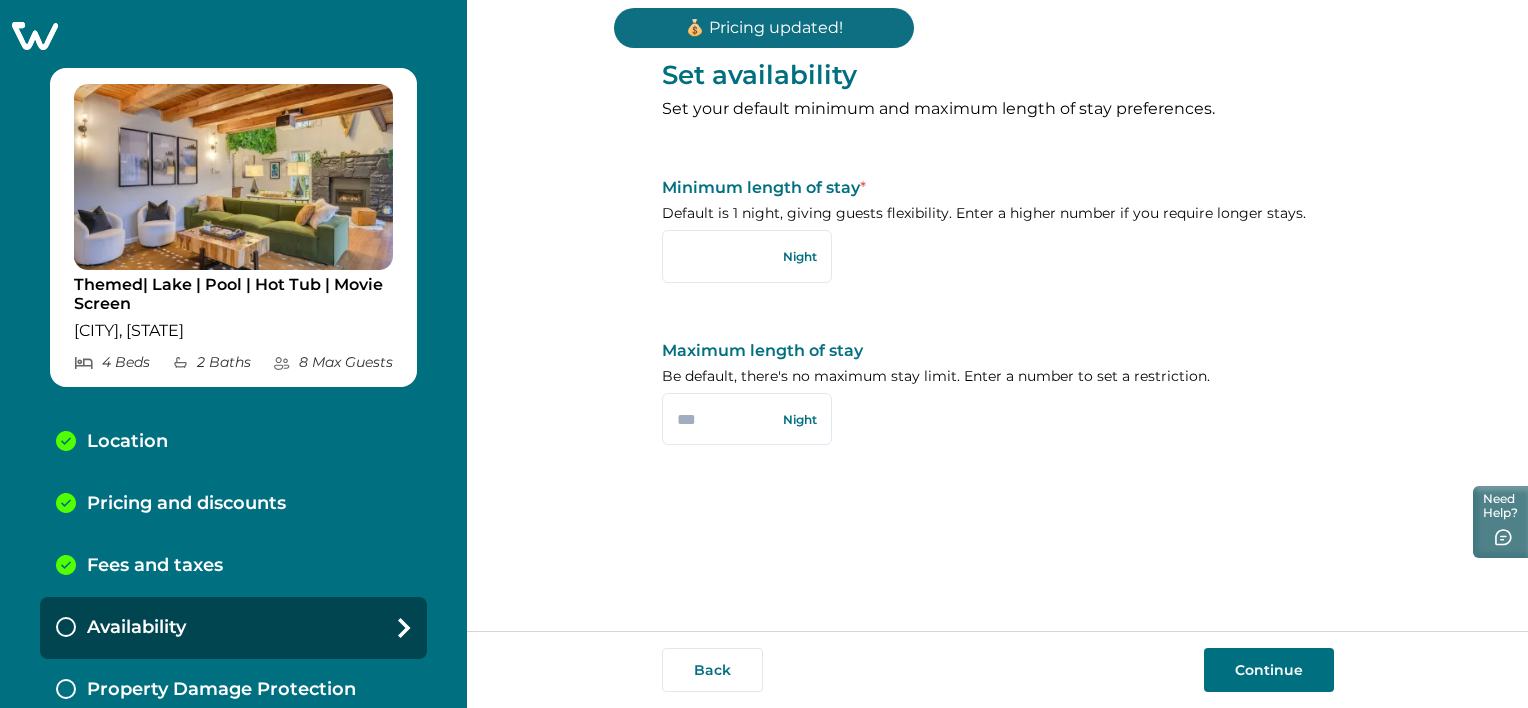 scroll, scrollTop: 0, scrollLeft: 0, axis: both 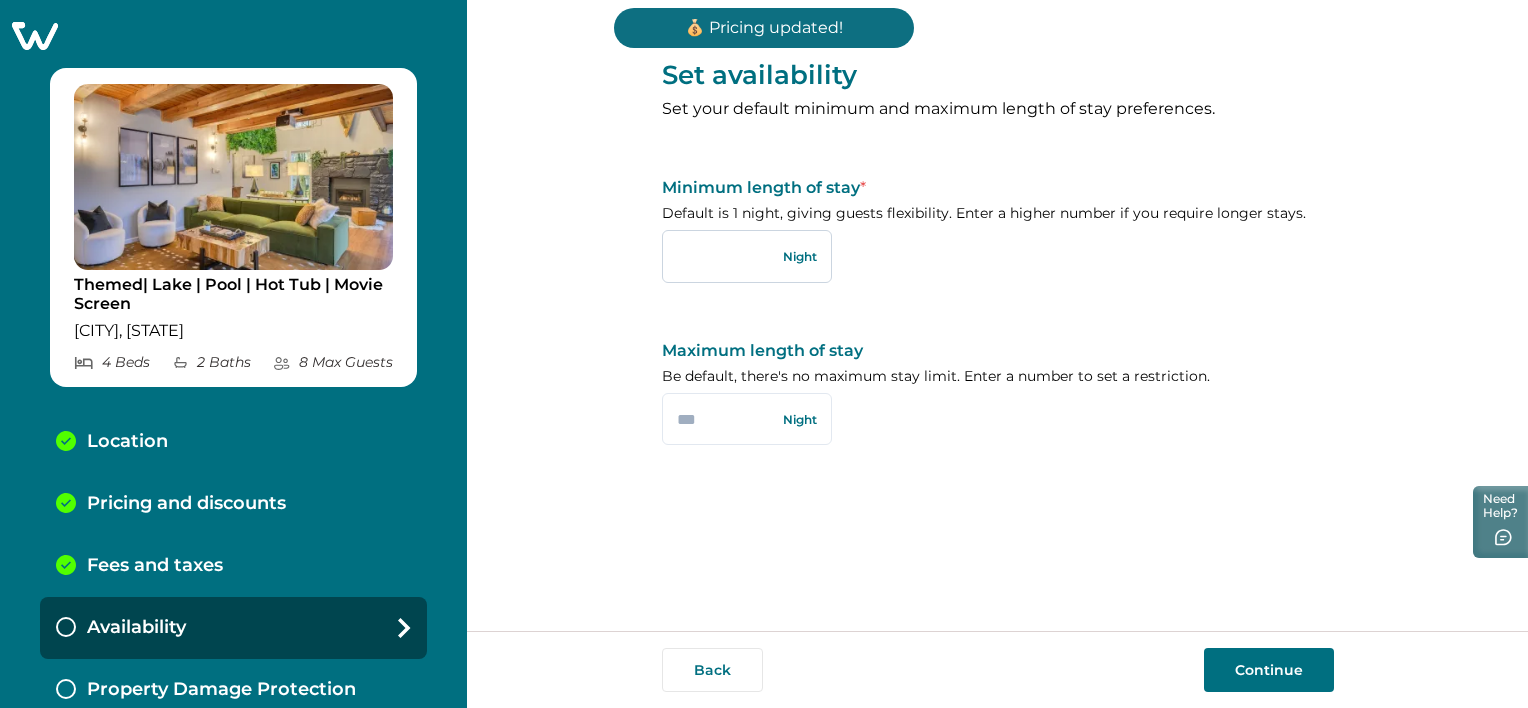 click at bounding box center [747, 256] 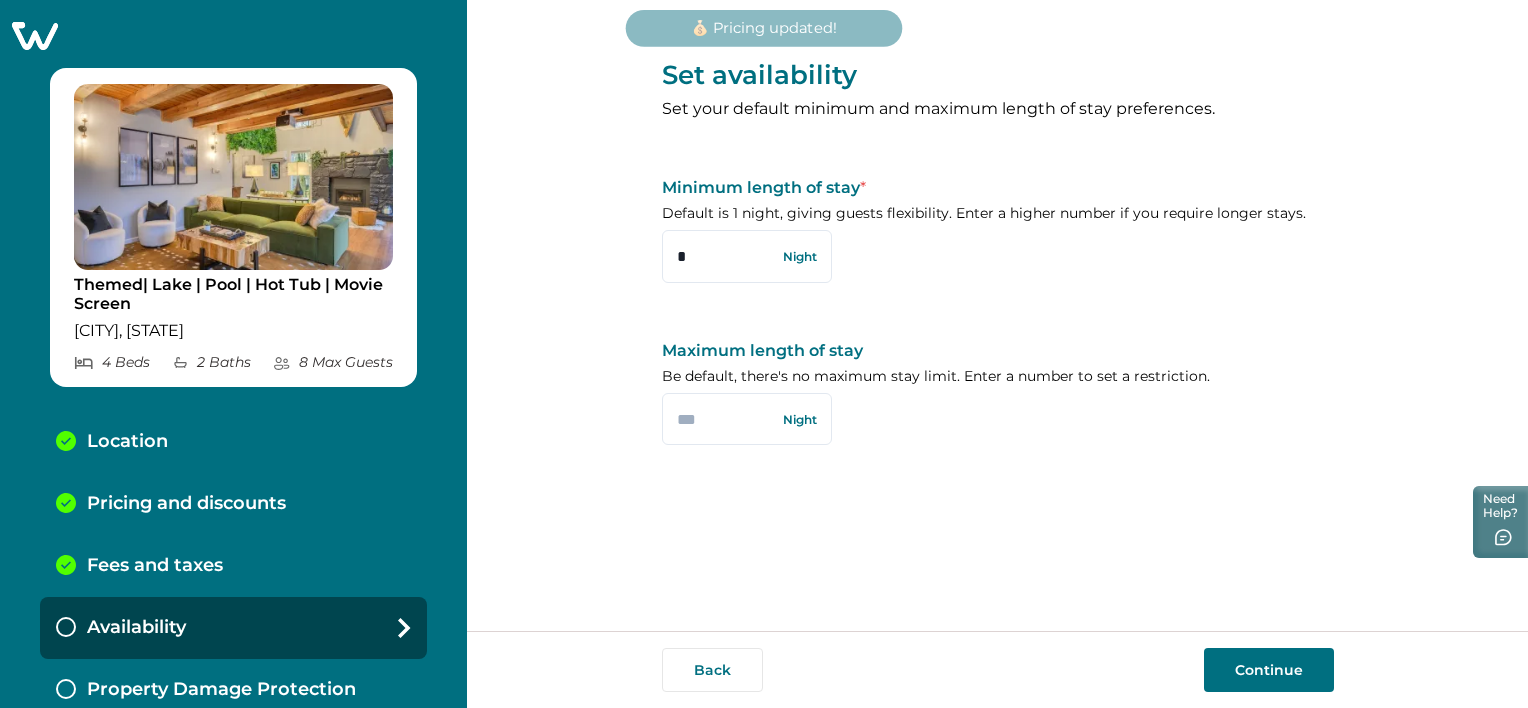 type on "*" 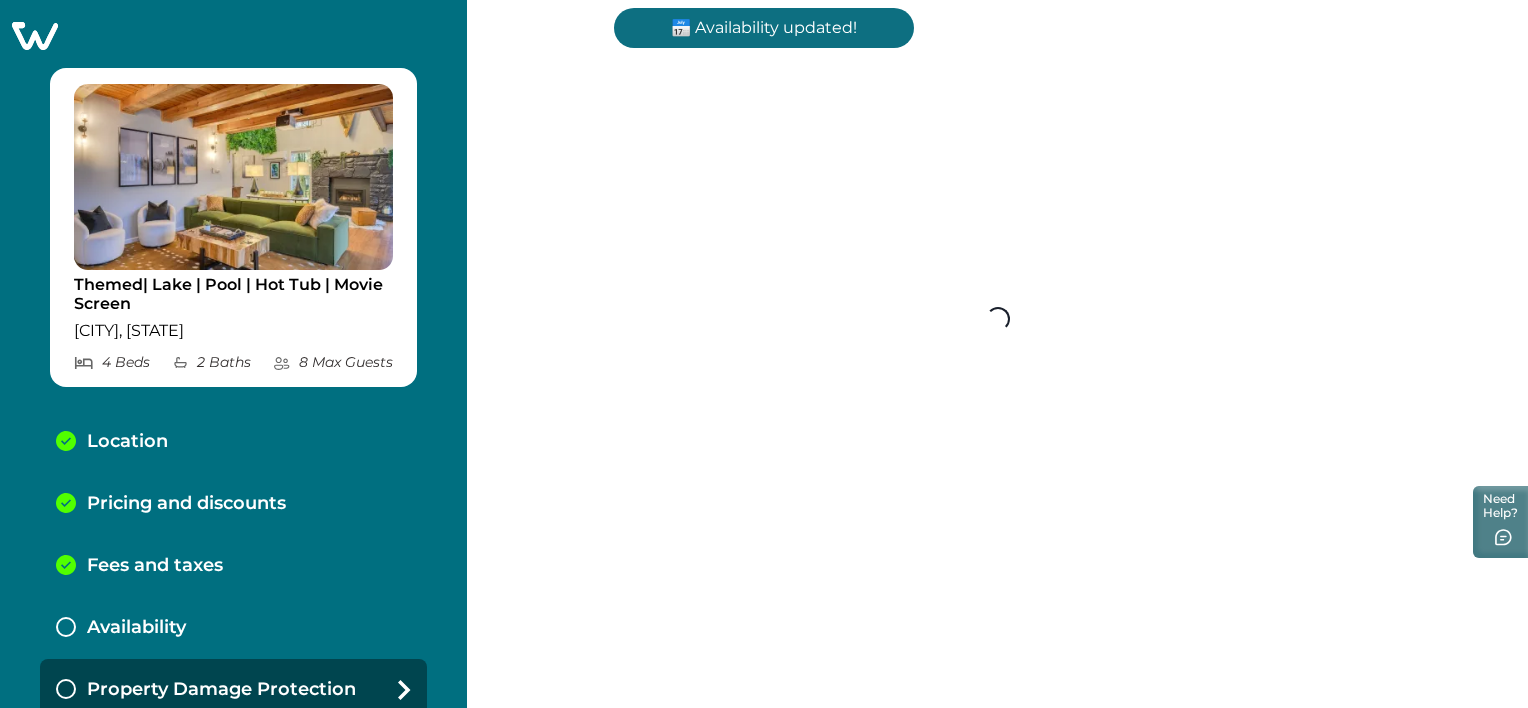 scroll, scrollTop: 12, scrollLeft: 0, axis: vertical 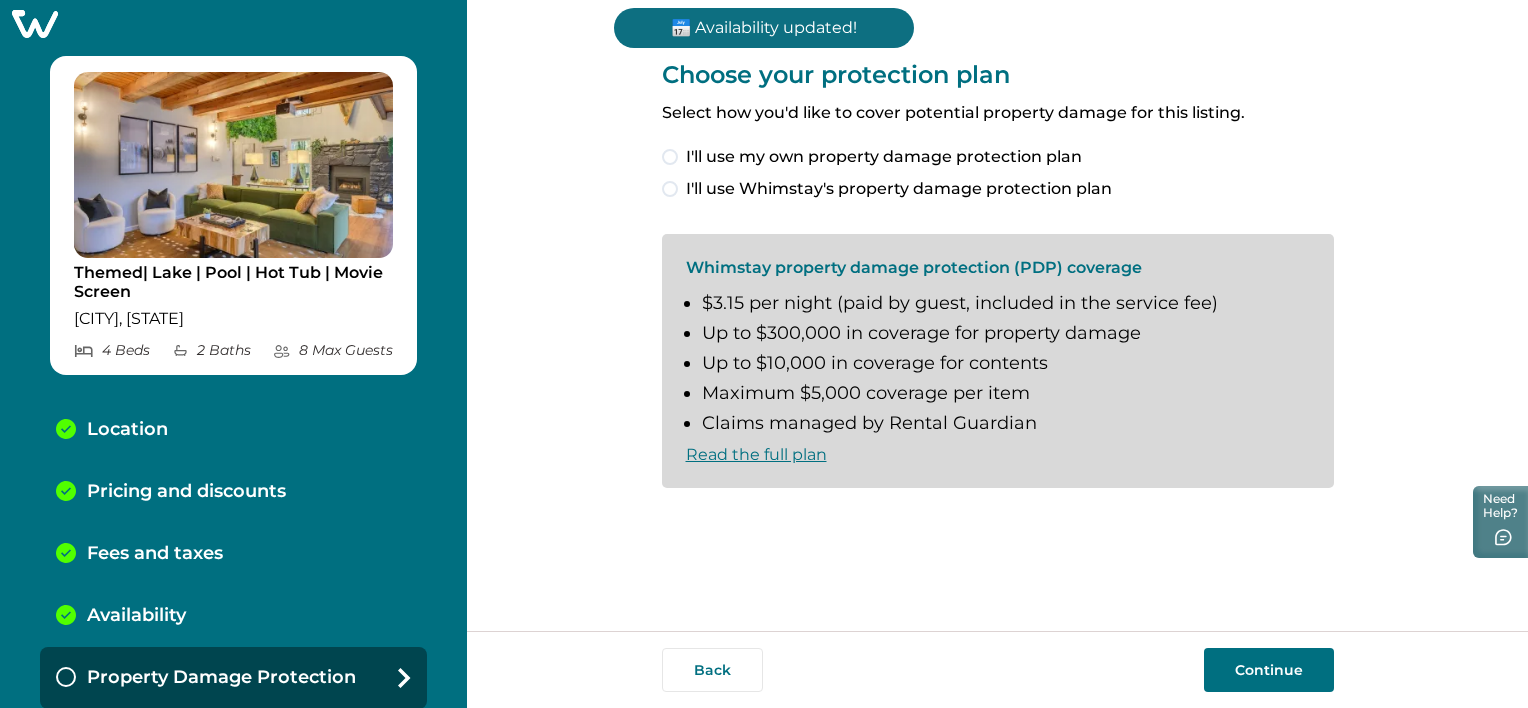 click on "I'll use my own property damage protection plan" at bounding box center (884, 157) 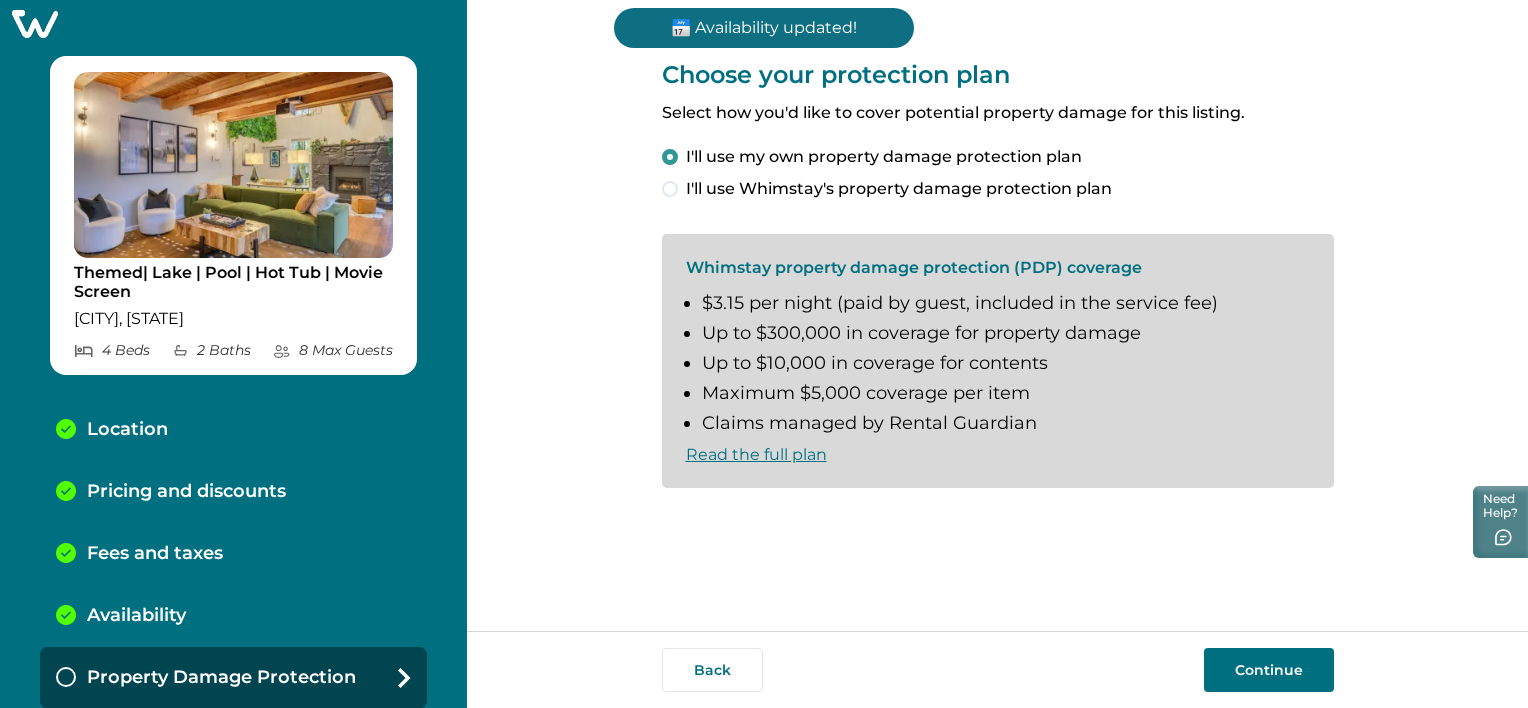 click on "Continue" at bounding box center [1269, 670] 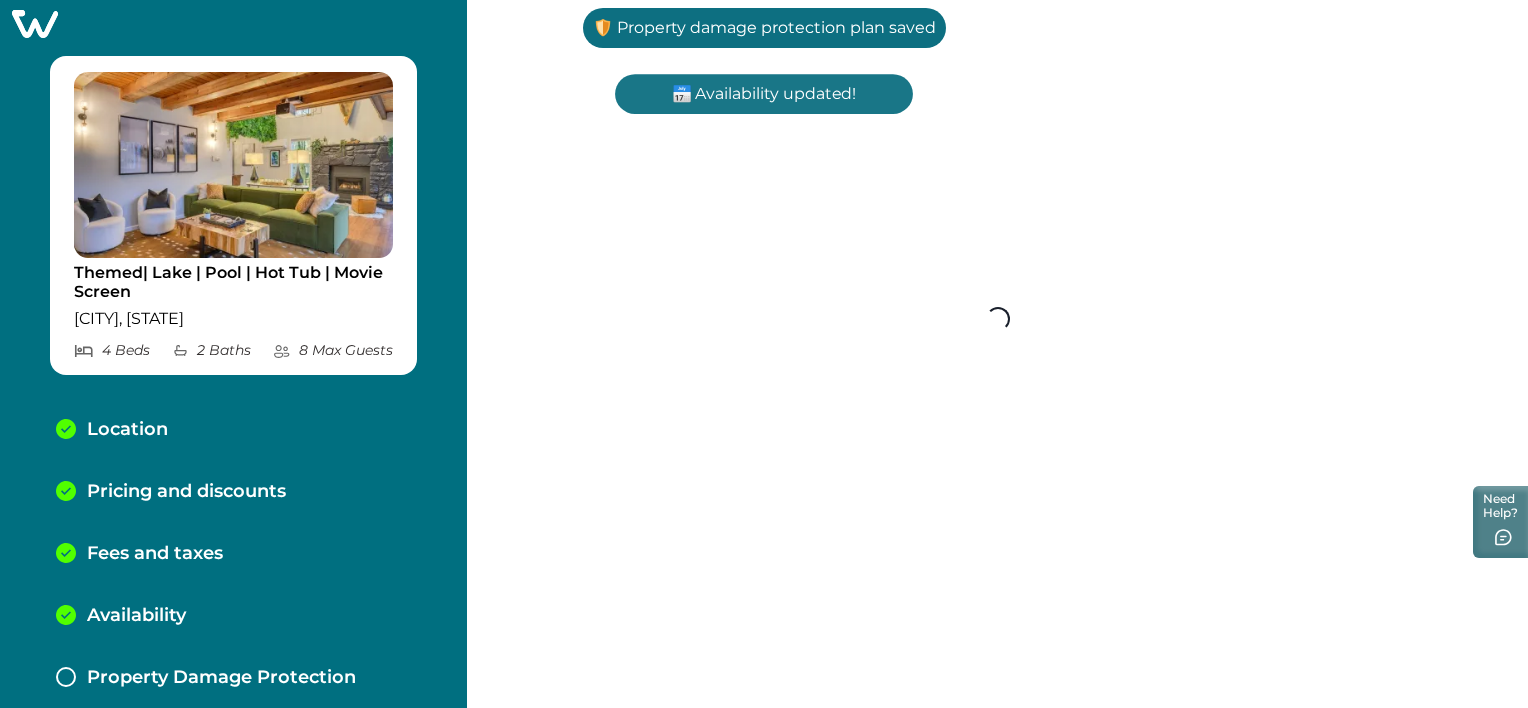 scroll, scrollTop: 74, scrollLeft: 0, axis: vertical 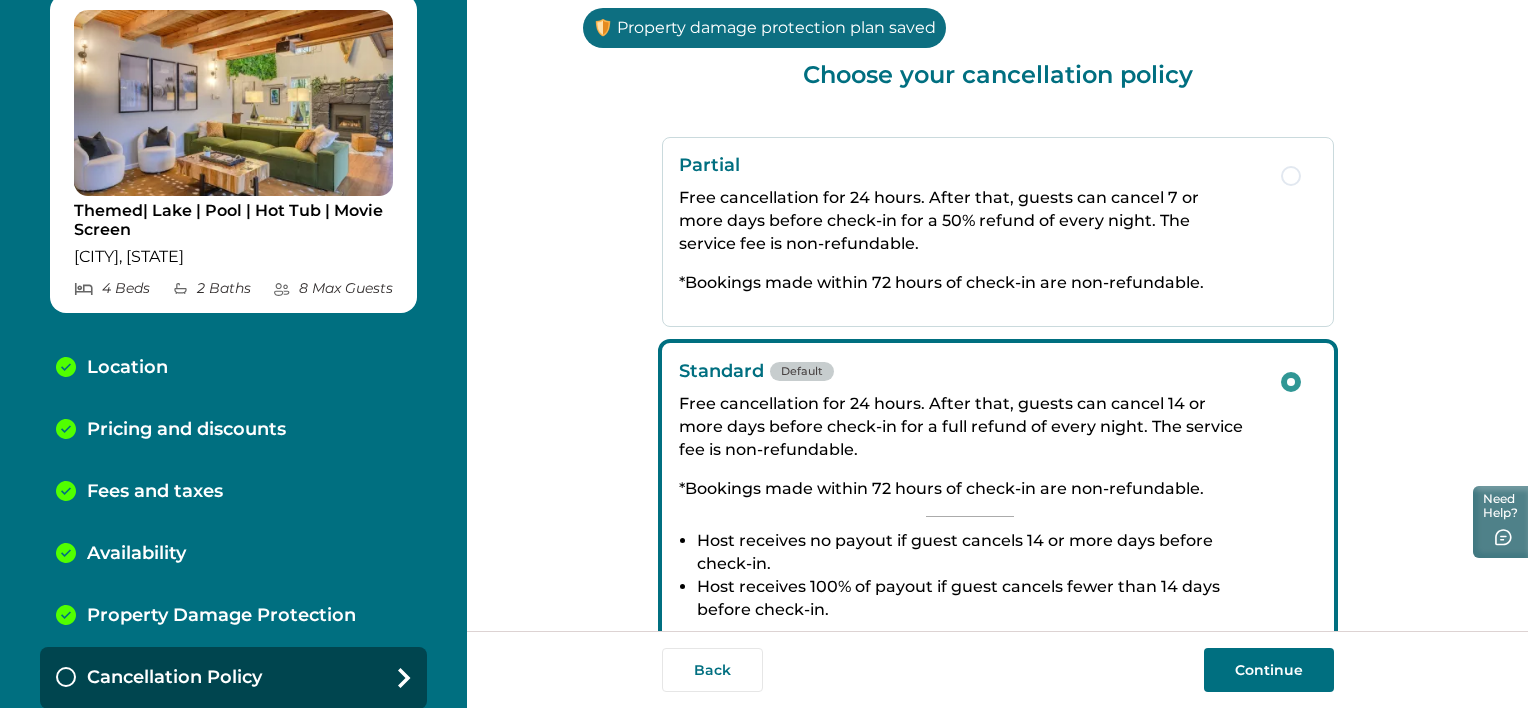 click on "Continue" at bounding box center (1269, 670) 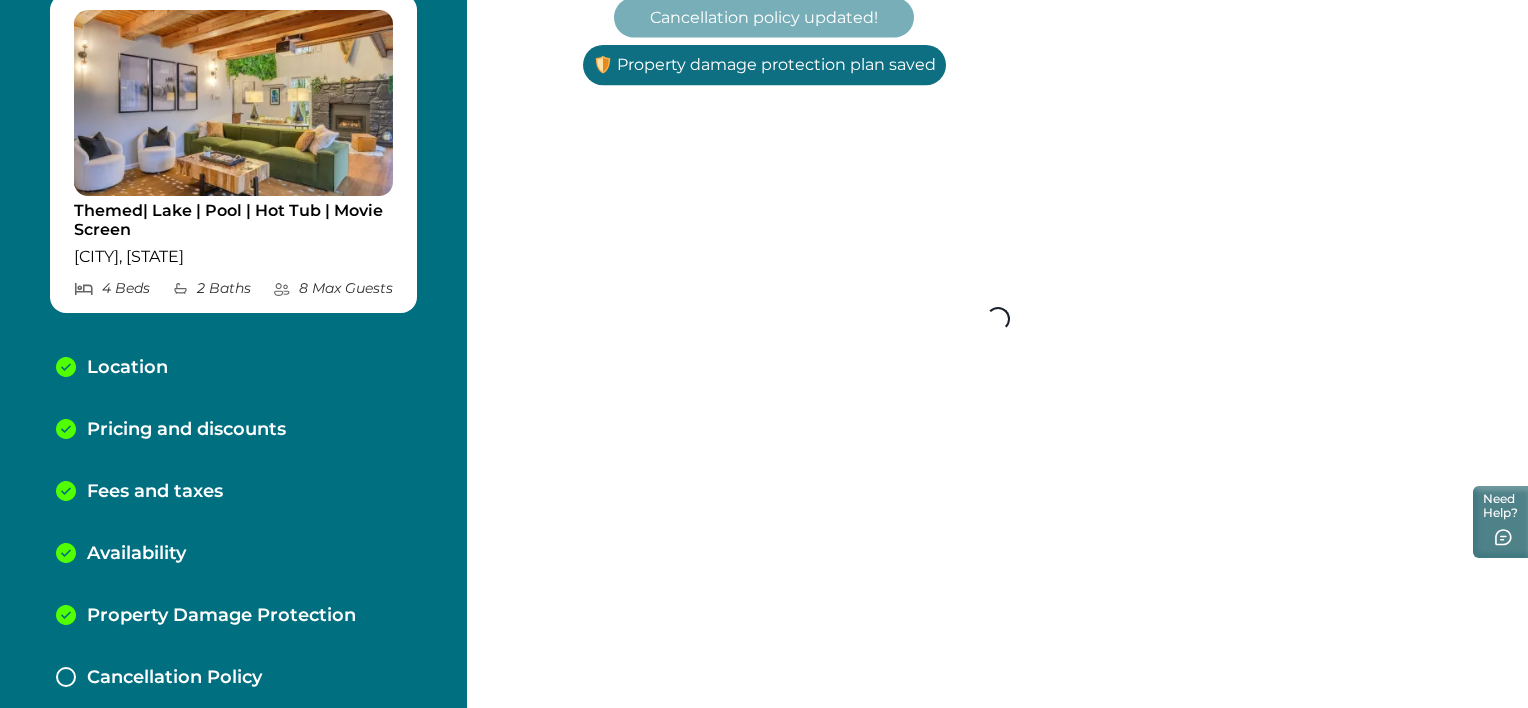 scroll, scrollTop: 136, scrollLeft: 0, axis: vertical 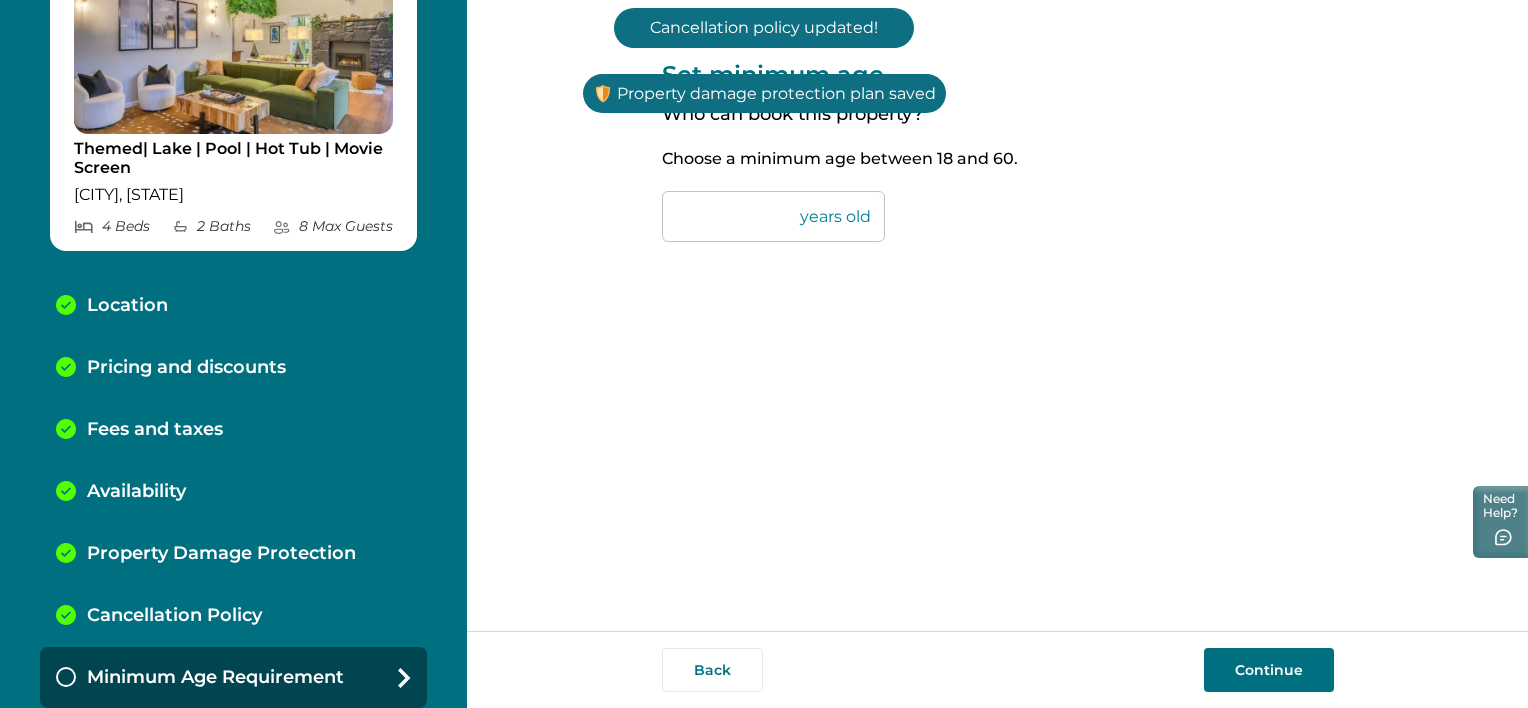 click on "Continue" at bounding box center [1269, 670] 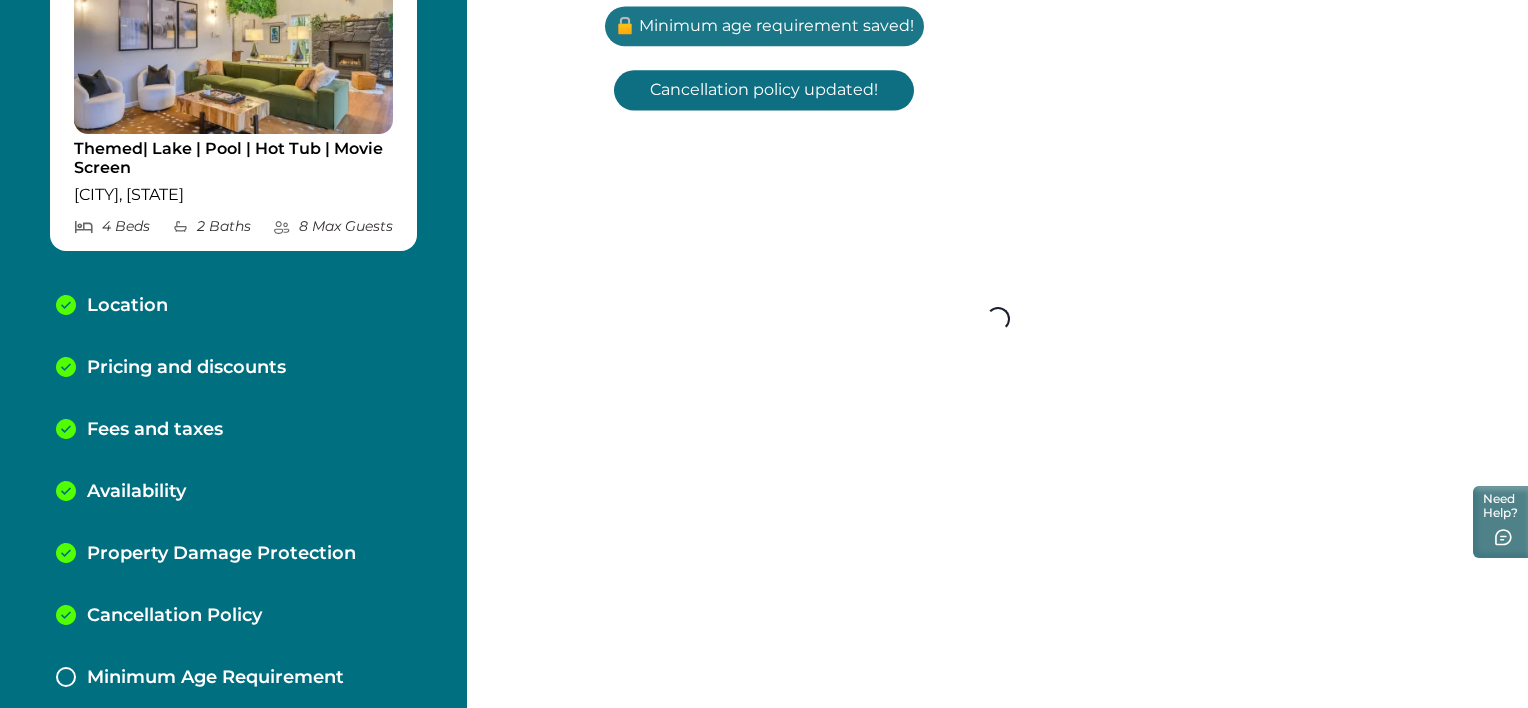 scroll, scrollTop: 198, scrollLeft: 0, axis: vertical 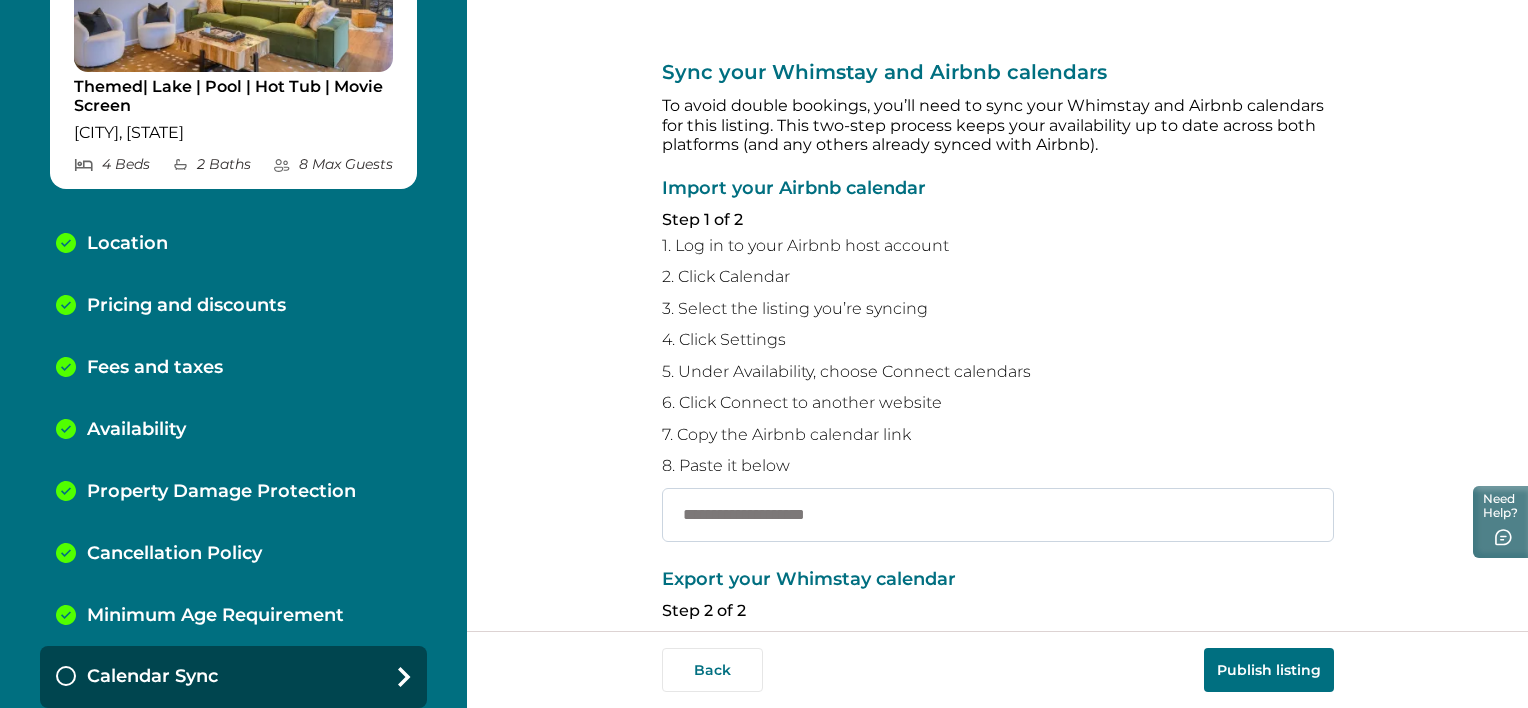 paste on "**********" 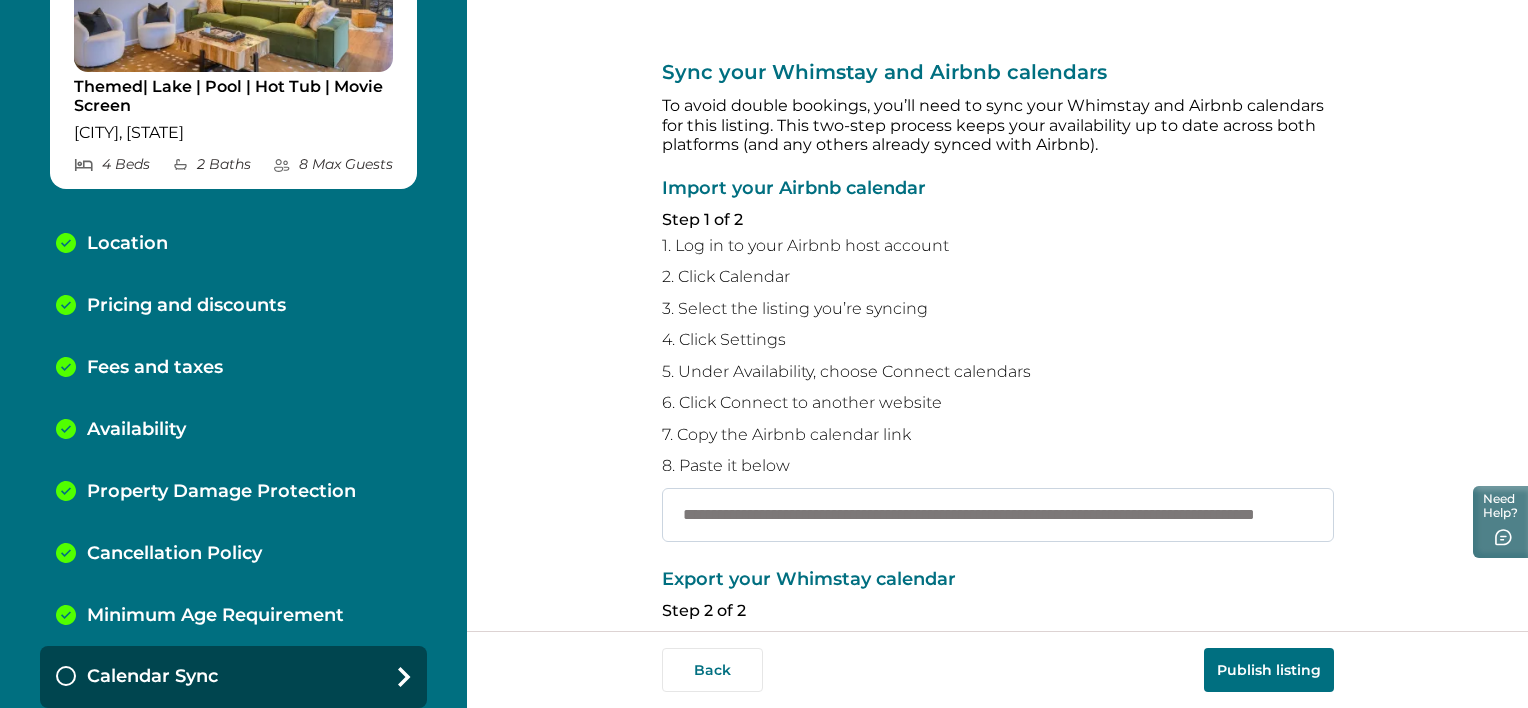 click on "**********" at bounding box center (998, 515) 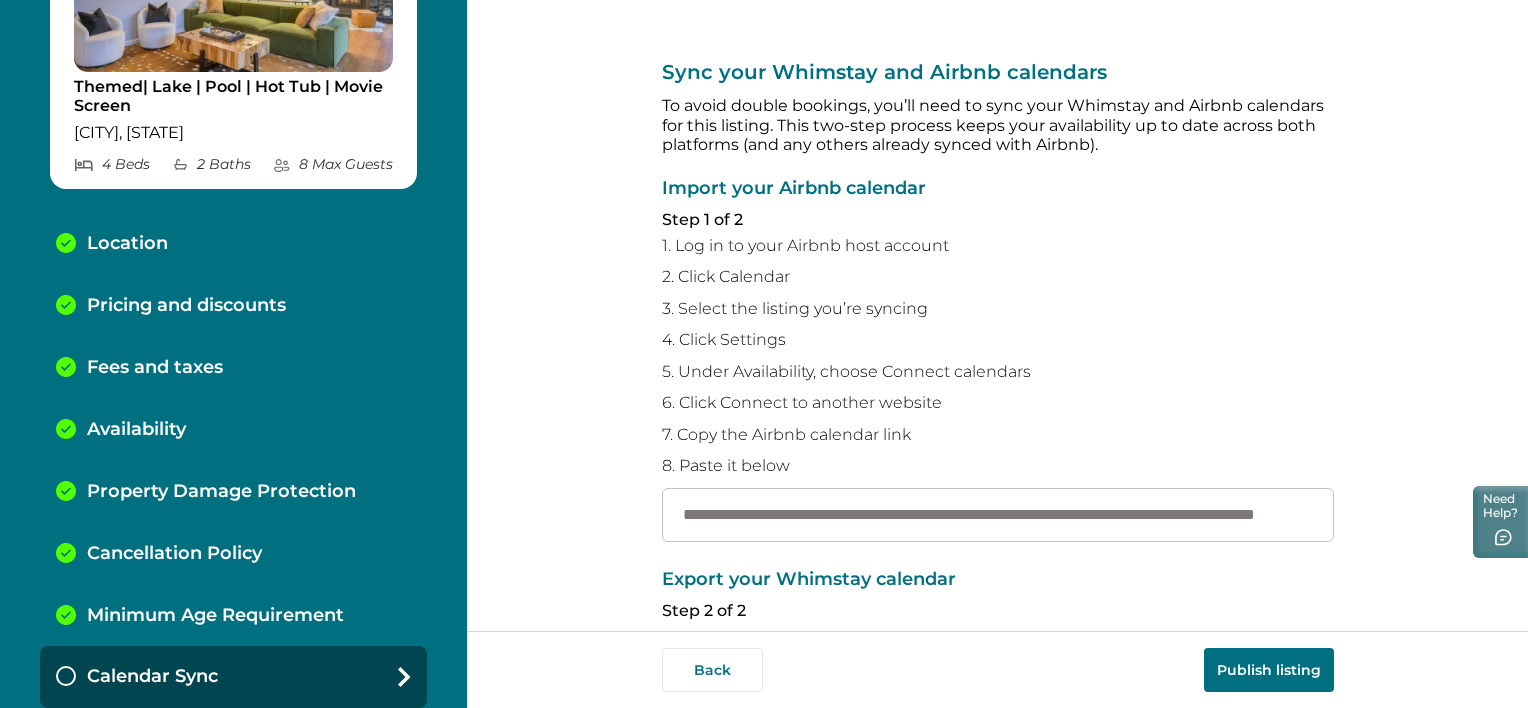 scroll, scrollTop: 0, scrollLeft: 0, axis: both 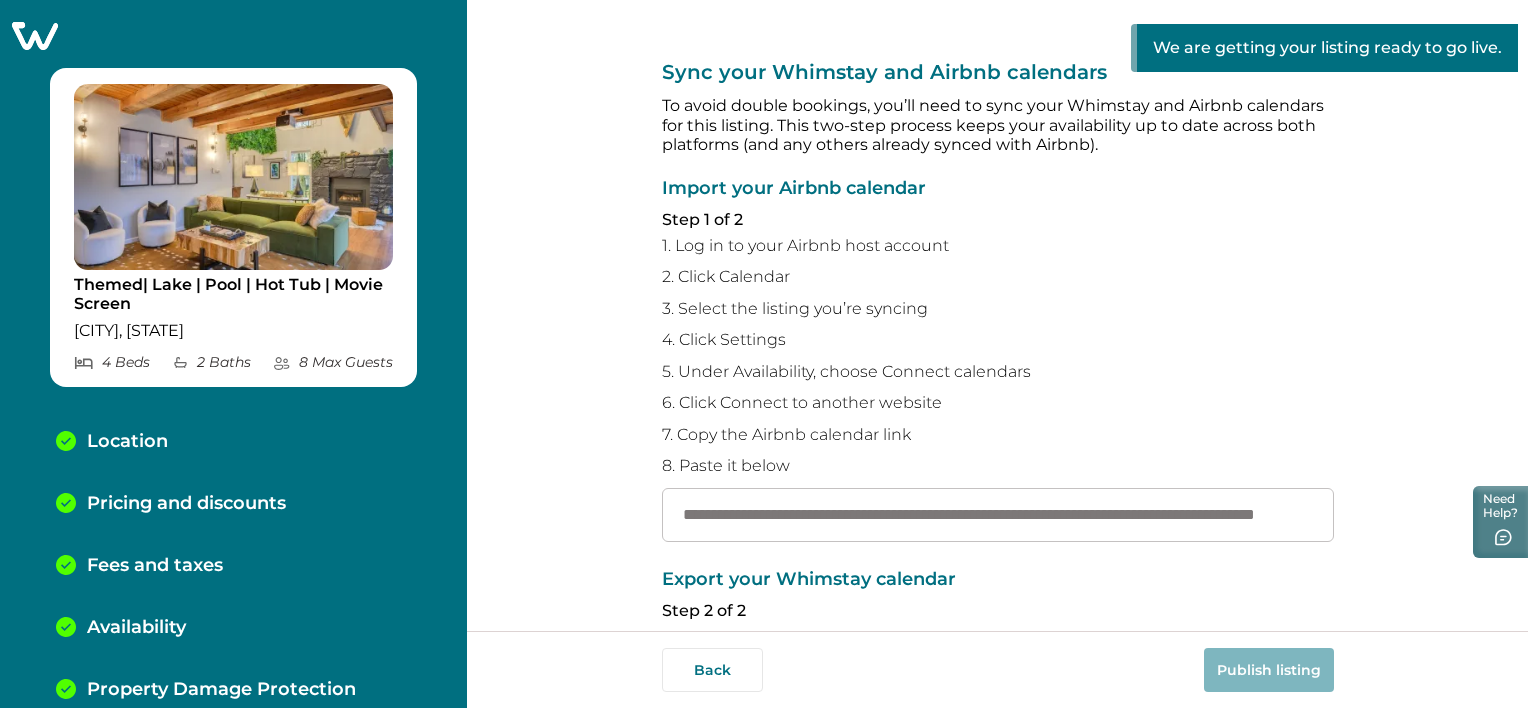 click 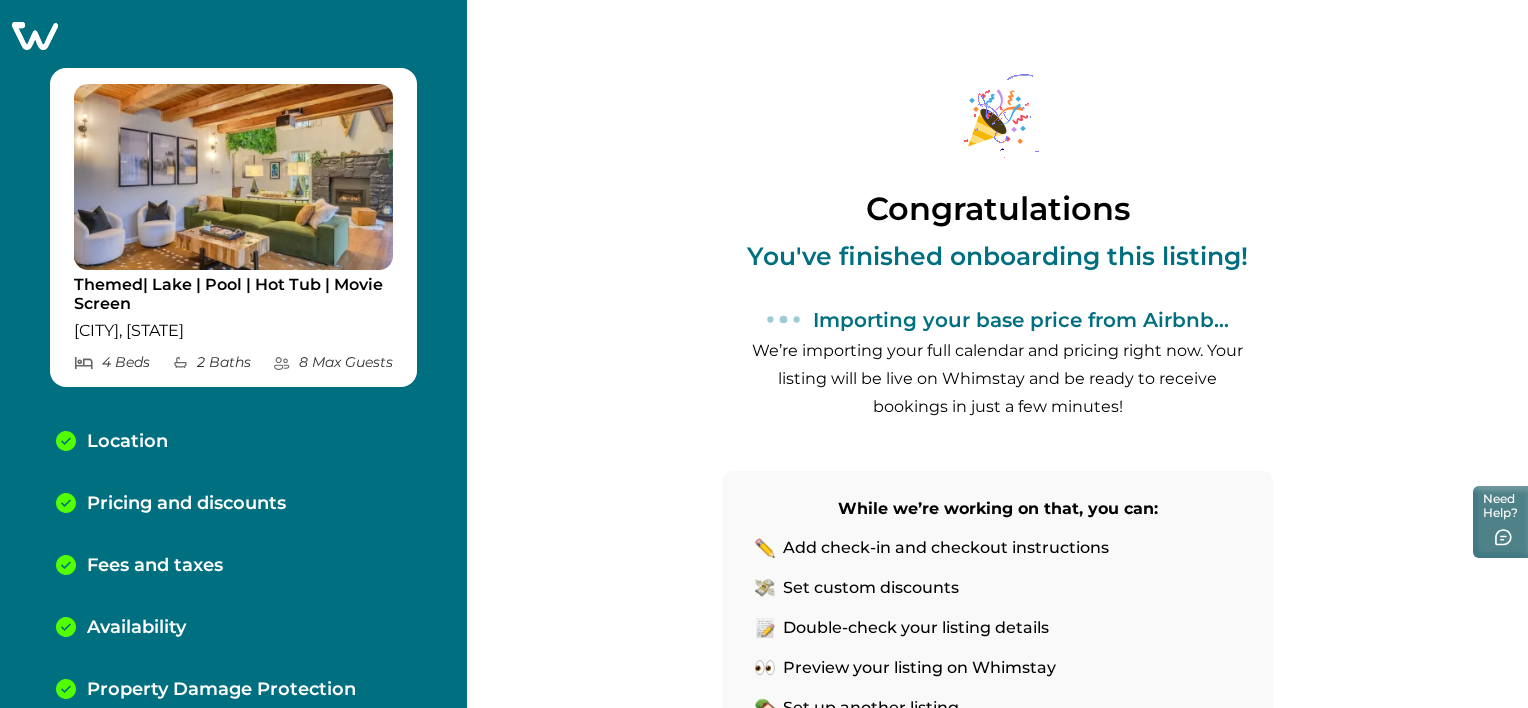 click 